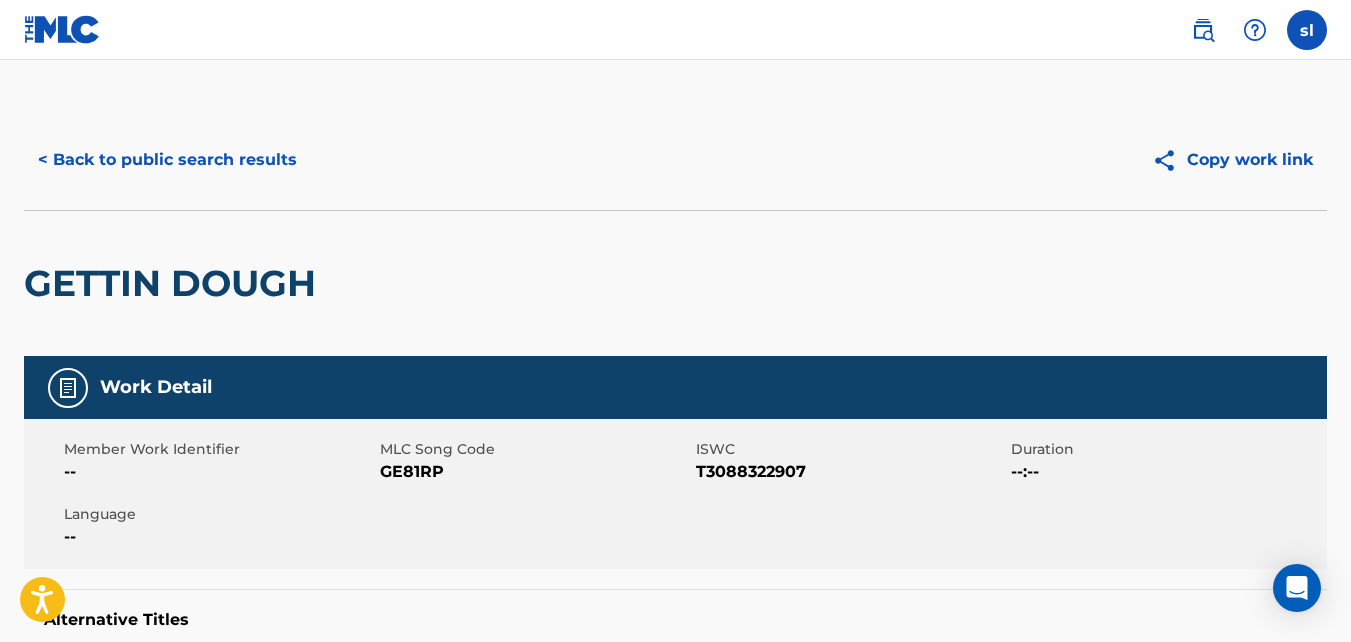 scroll, scrollTop: 1211, scrollLeft: 0, axis: vertical 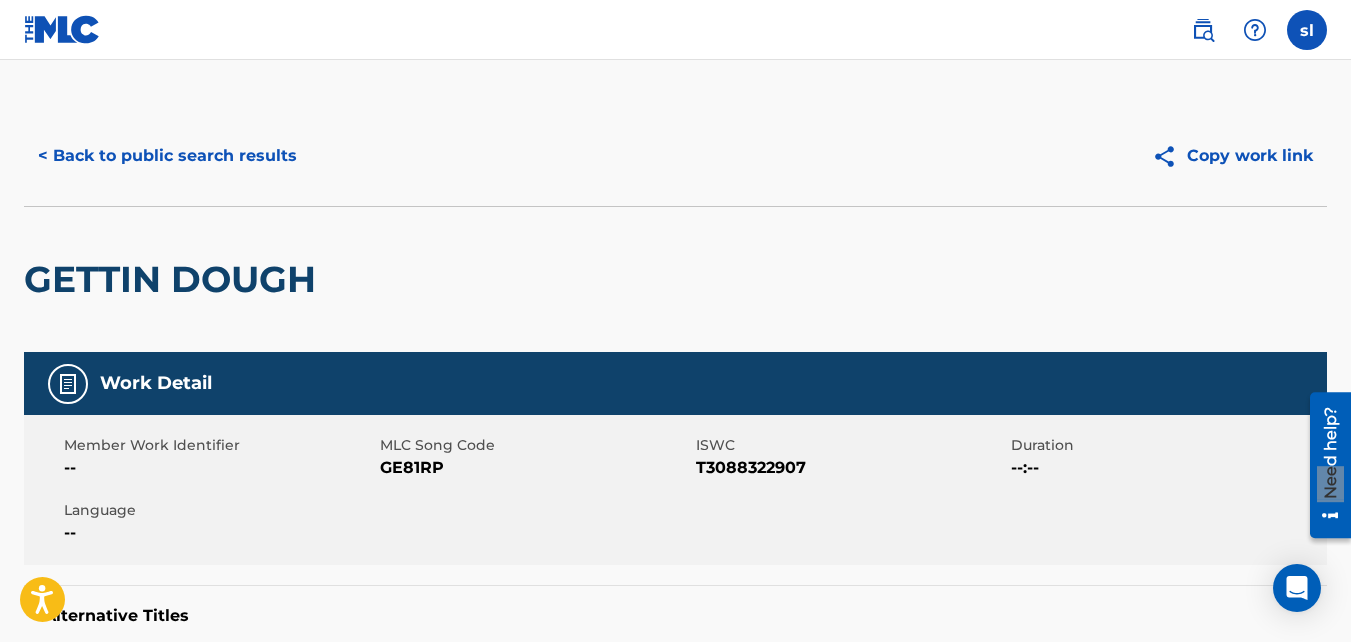 click on "Copy work link" at bounding box center (1232, 156) 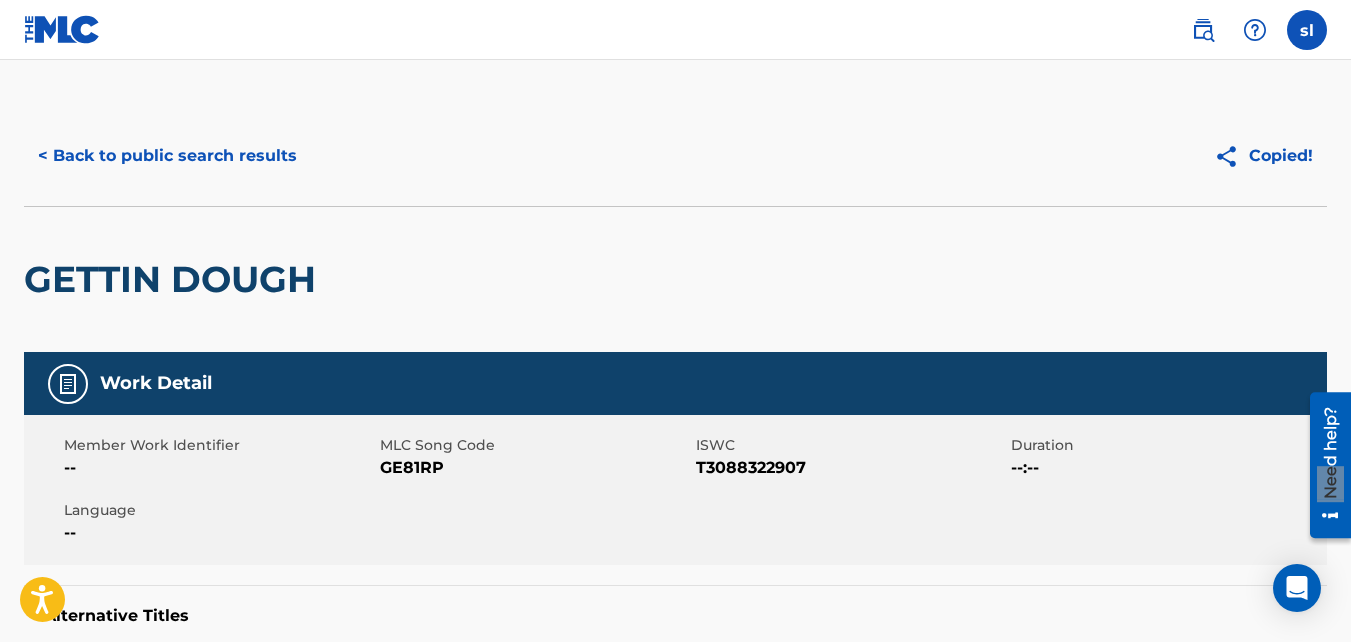 click on "< Back to public search results" at bounding box center (167, 156) 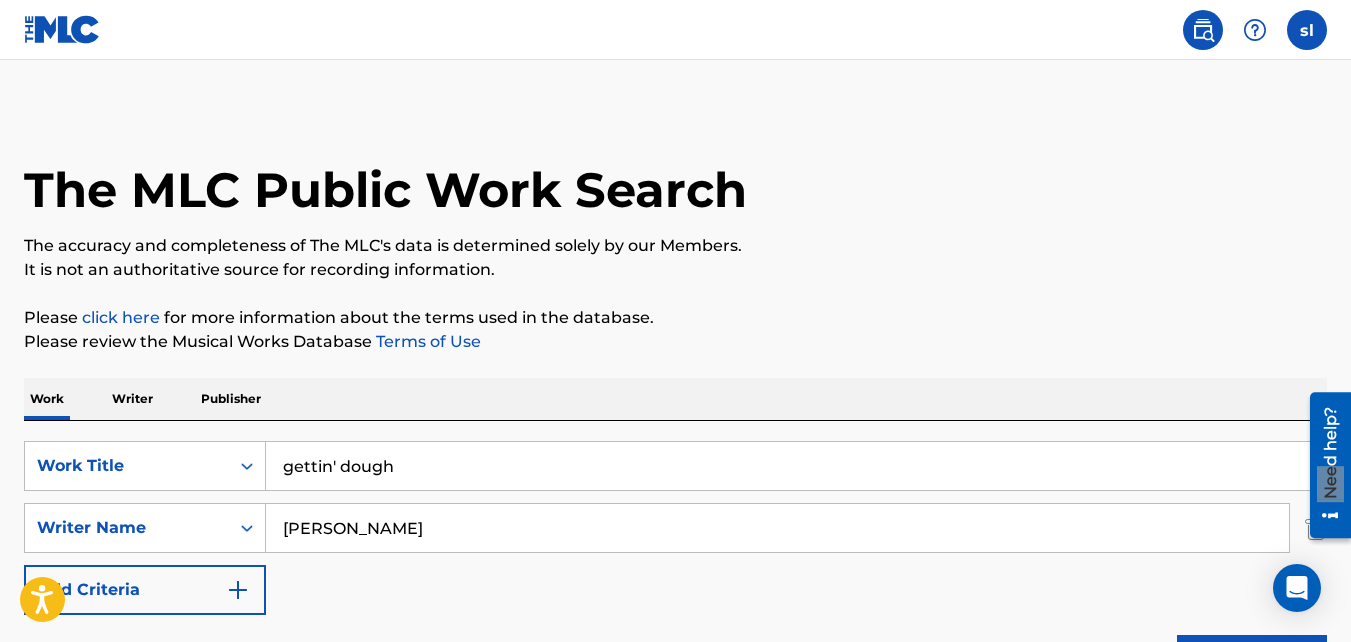 scroll, scrollTop: 578, scrollLeft: 0, axis: vertical 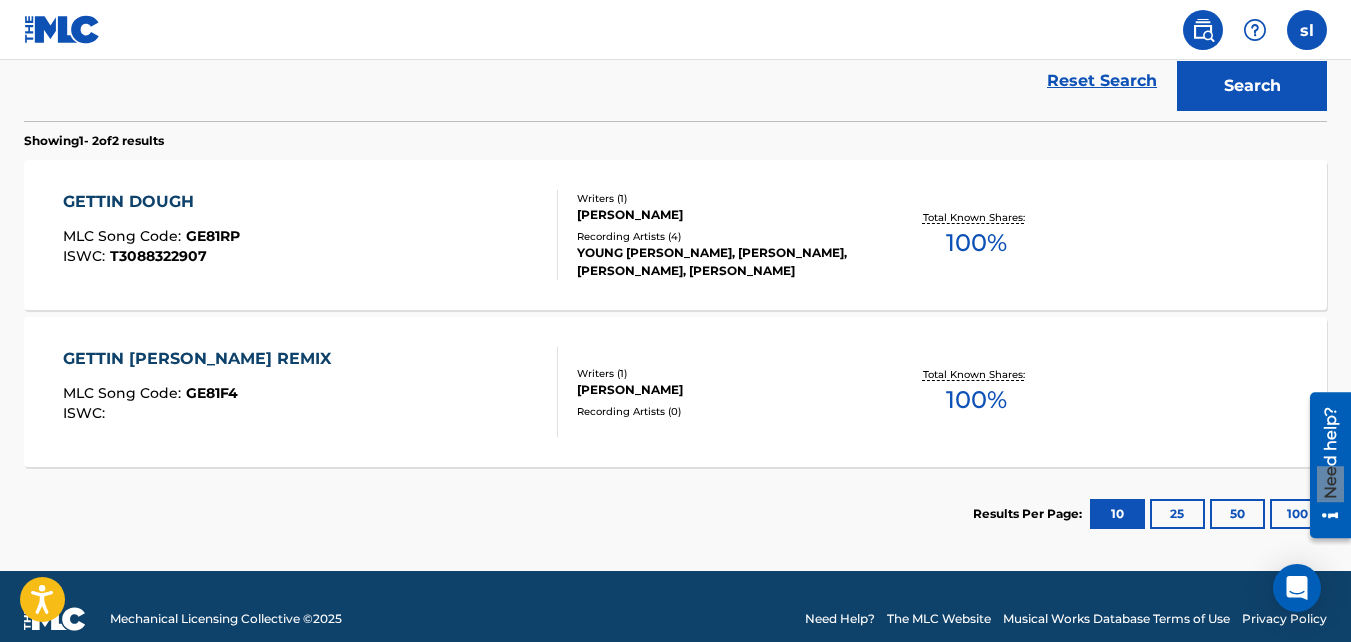 click on "GETTIN [PERSON_NAME] REMIX" at bounding box center (202, 359) 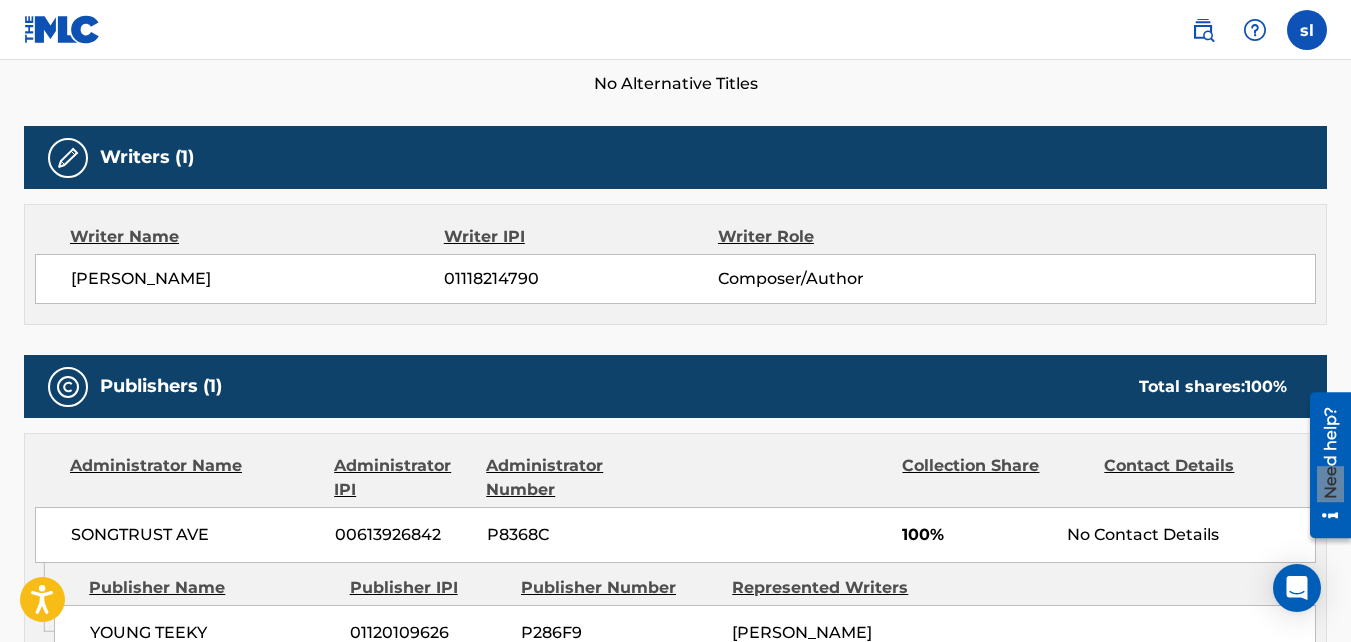 scroll, scrollTop: 0, scrollLeft: 0, axis: both 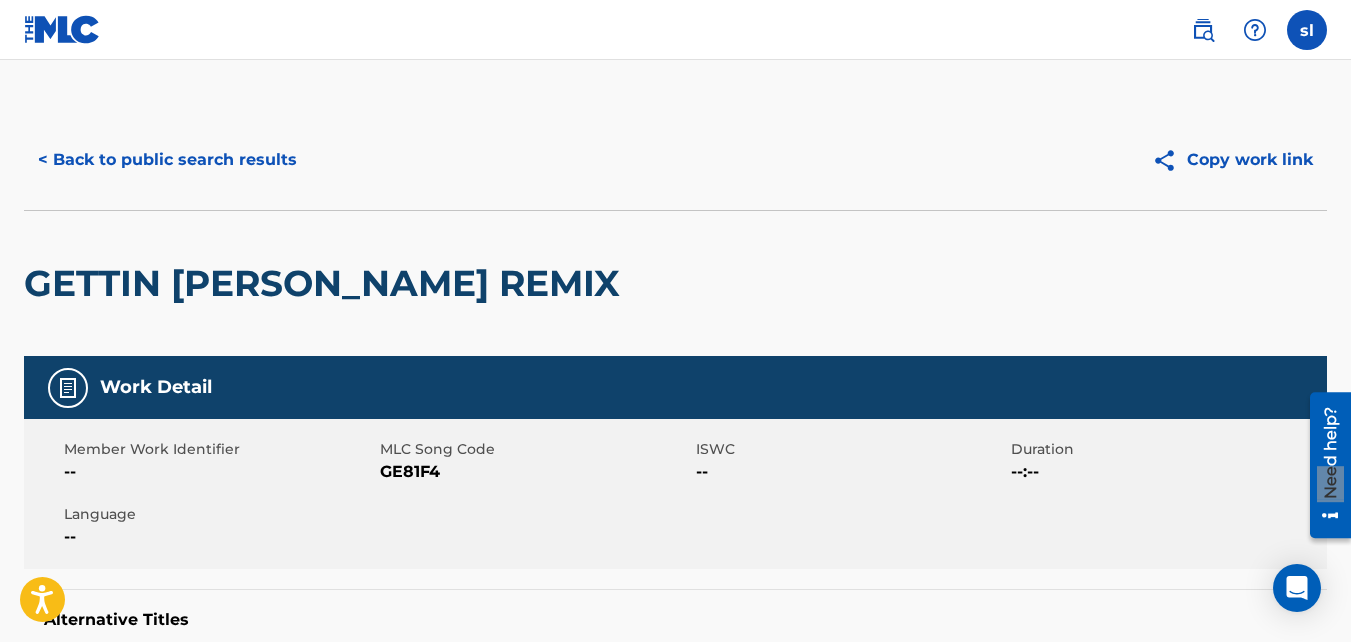 click on "Copy work link" at bounding box center (1232, 160) 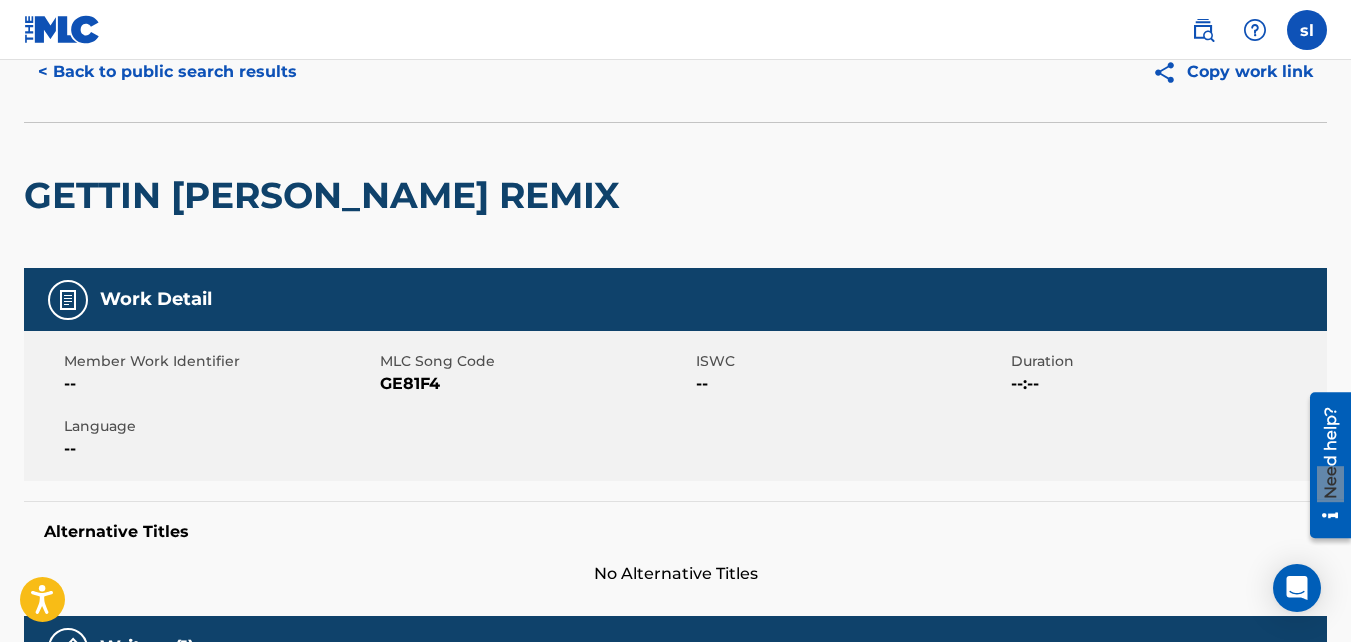 scroll, scrollTop: 0, scrollLeft: 0, axis: both 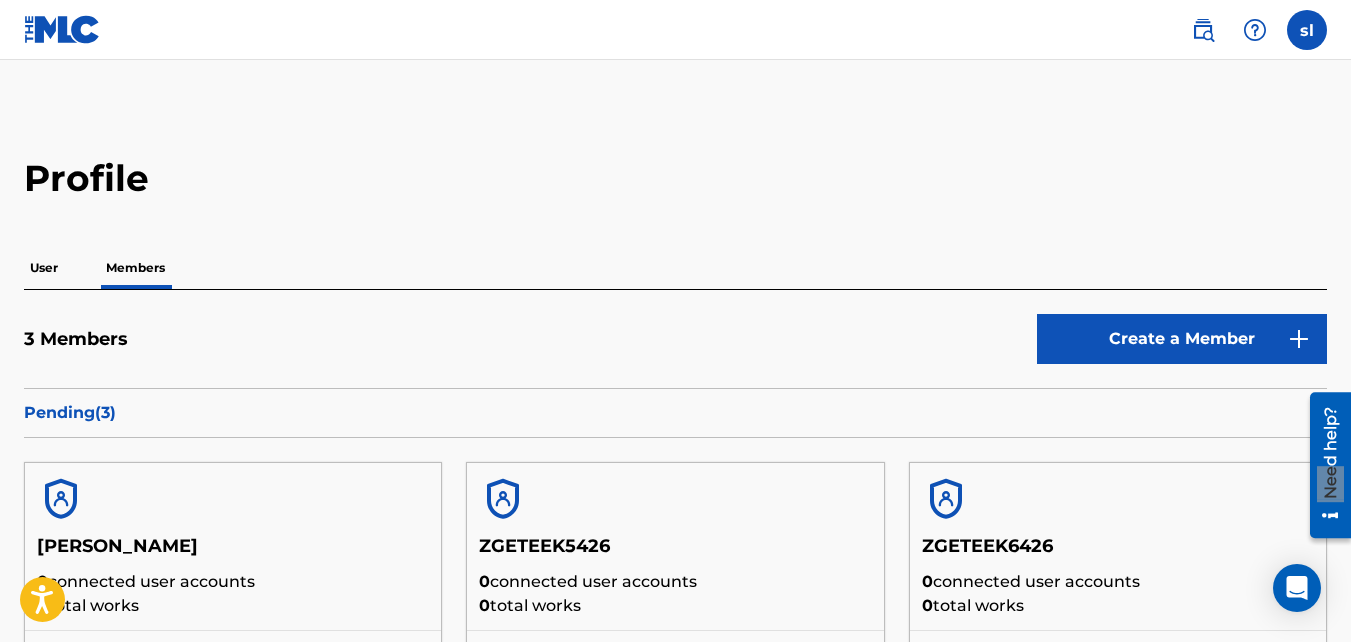 click at bounding box center [1203, 30] 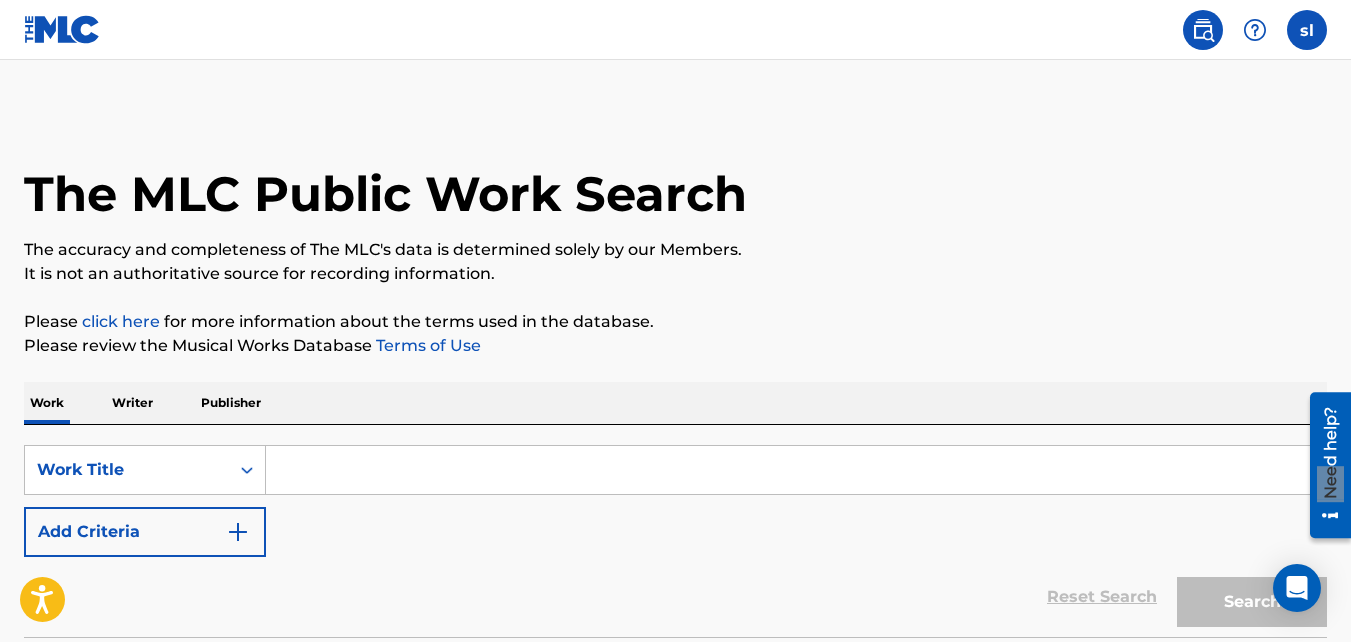 scroll, scrollTop: 164, scrollLeft: 0, axis: vertical 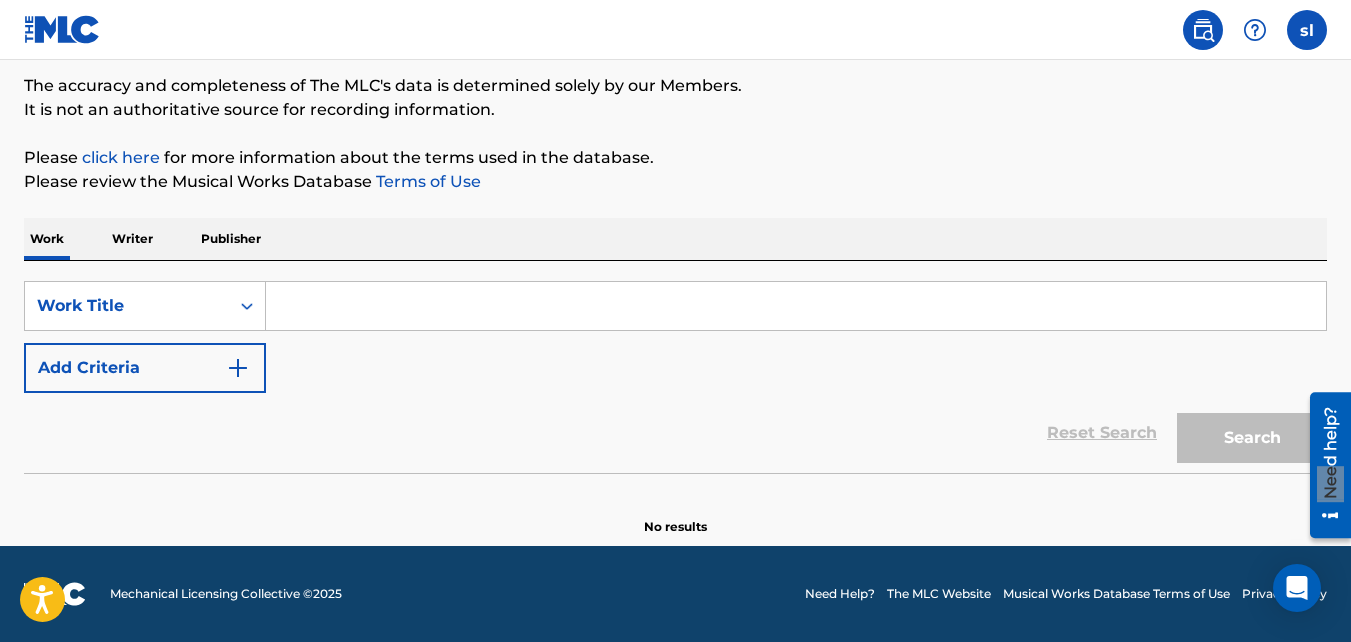 click at bounding box center [796, 306] 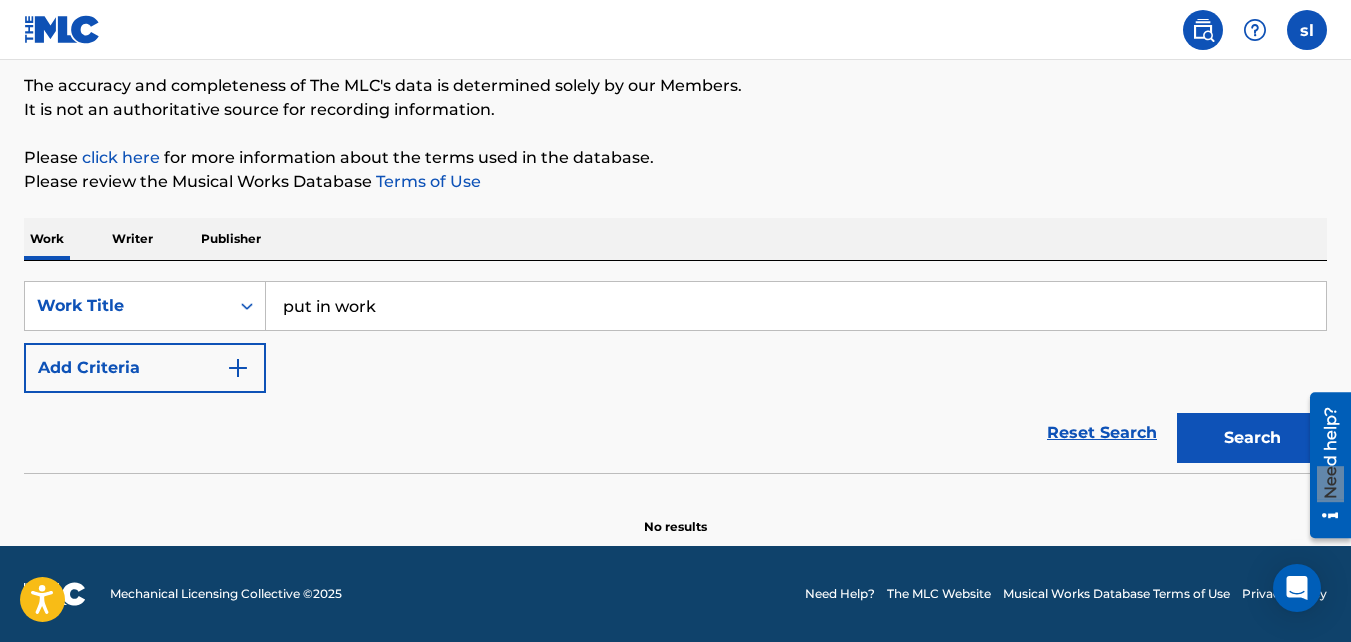click on "Search" at bounding box center (1252, 438) 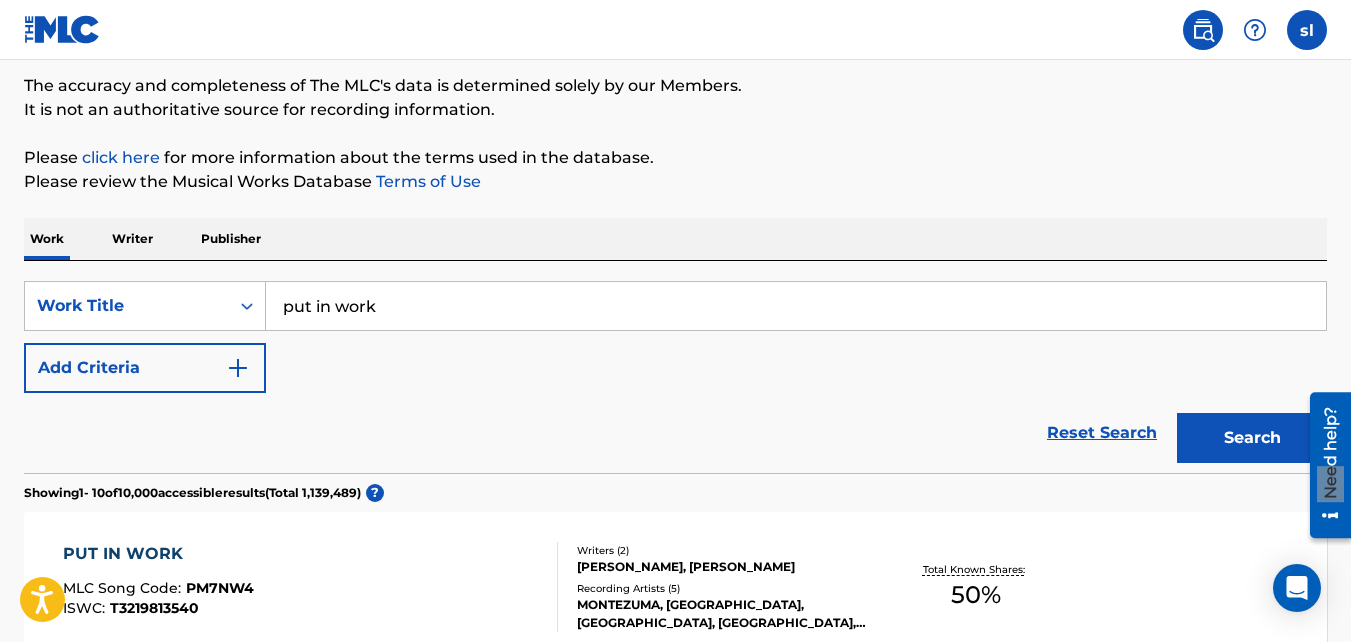 click on "put in work" at bounding box center [796, 306] 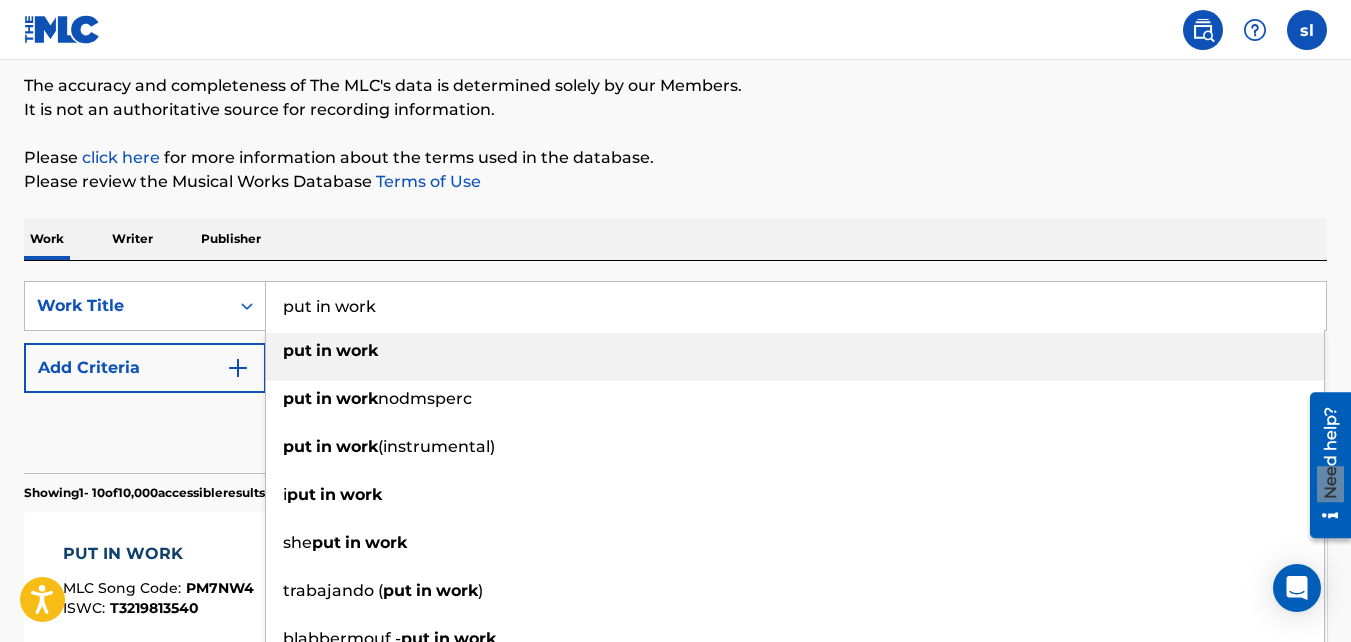 click on "put in work" at bounding box center (796, 306) 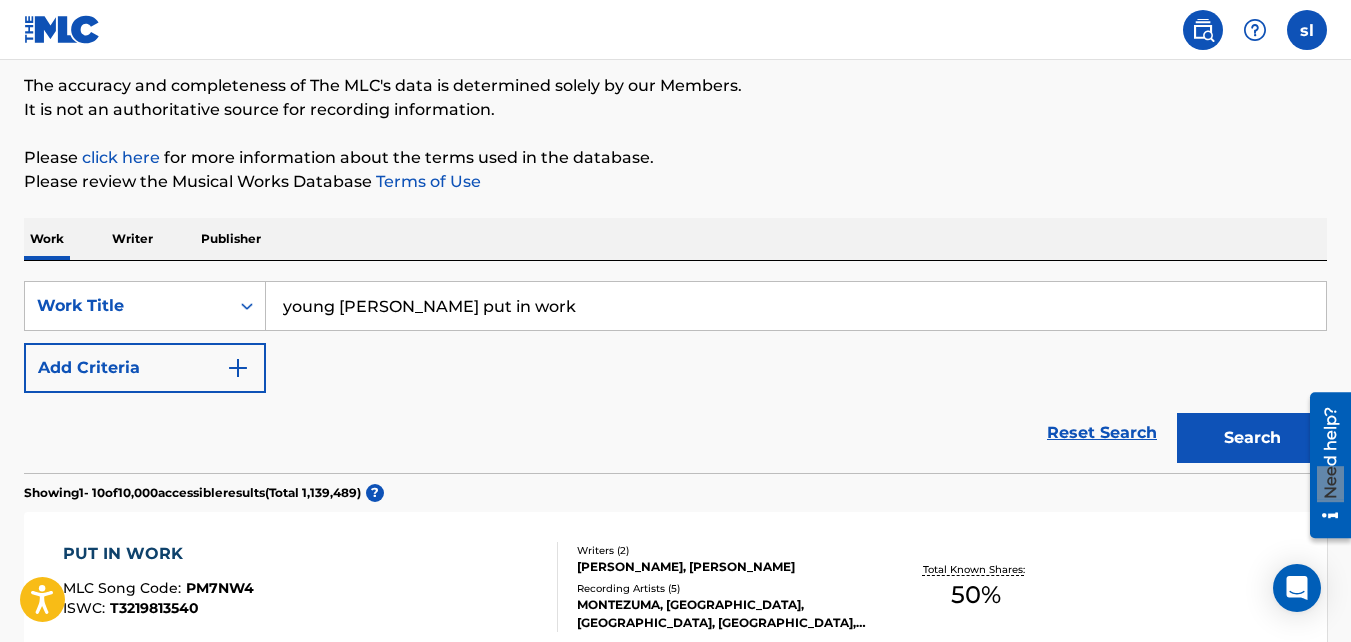 click on "Search" at bounding box center (1252, 438) 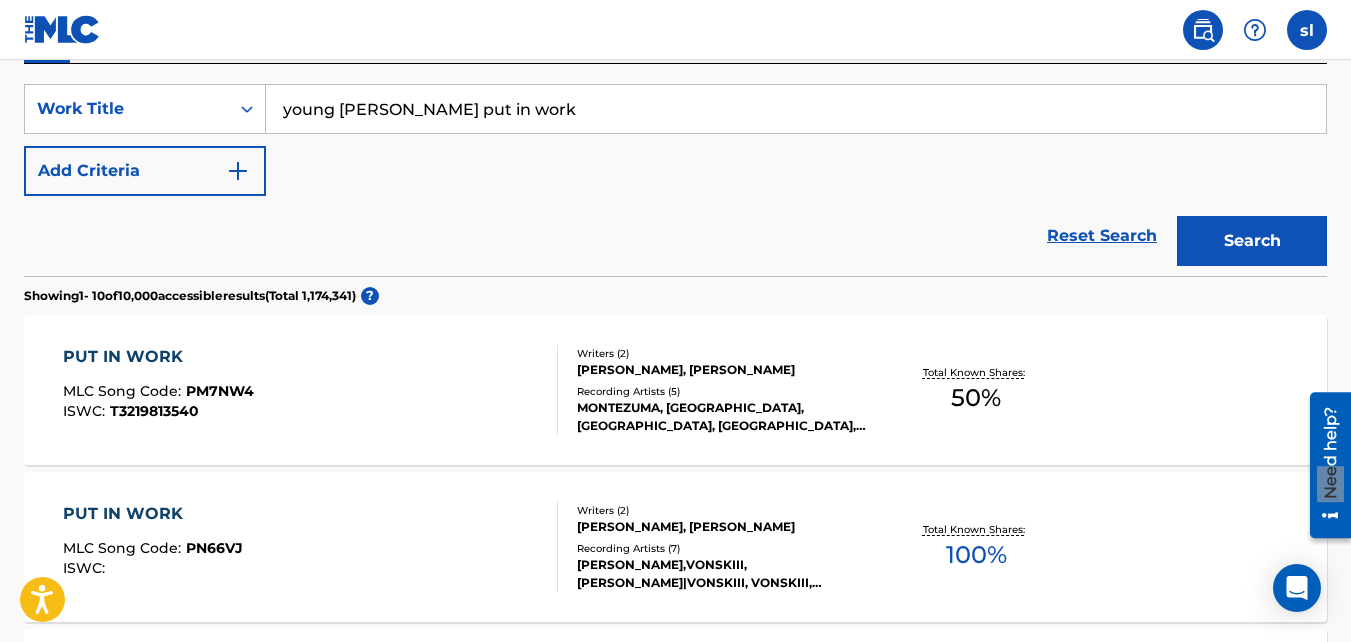 scroll, scrollTop: 365, scrollLeft: 0, axis: vertical 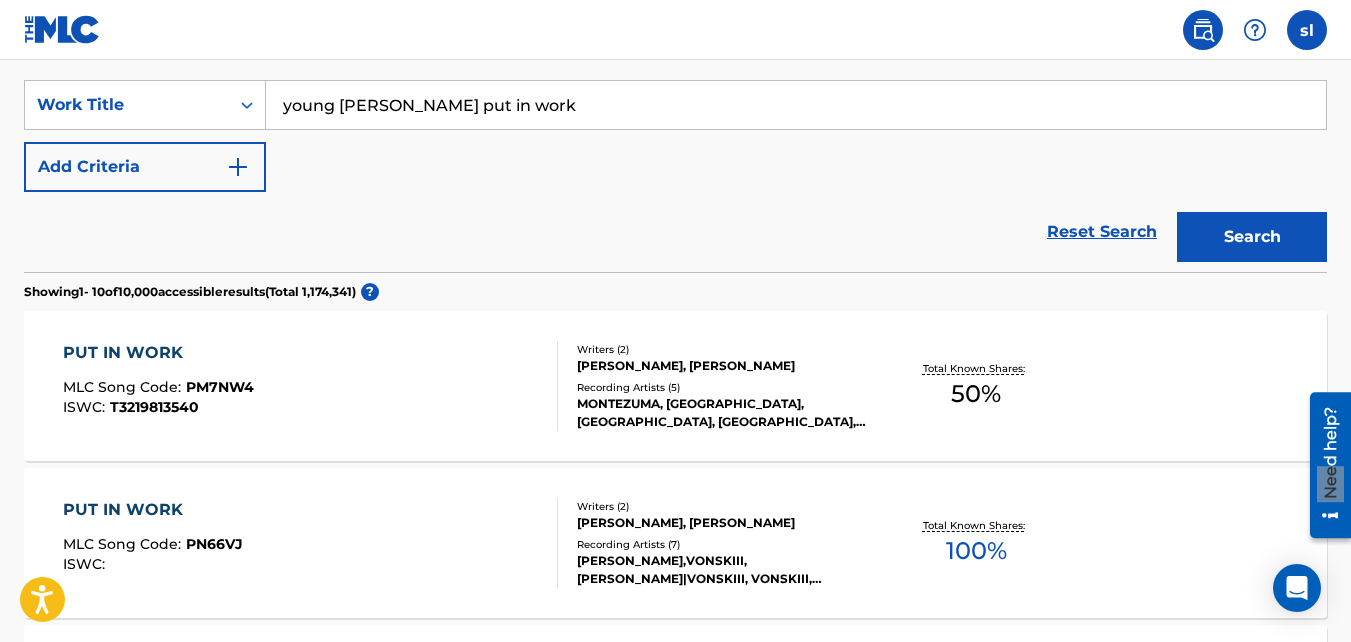 click on "Search" at bounding box center [1252, 237] 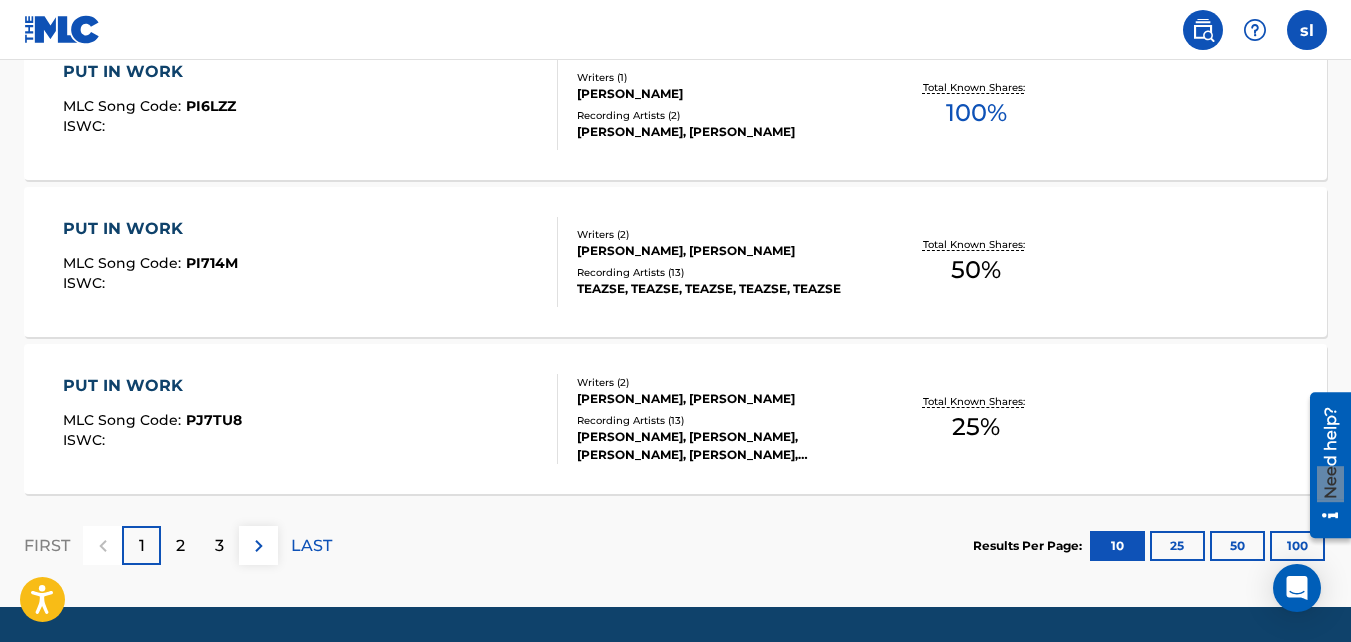 scroll, scrollTop: 1746, scrollLeft: 0, axis: vertical 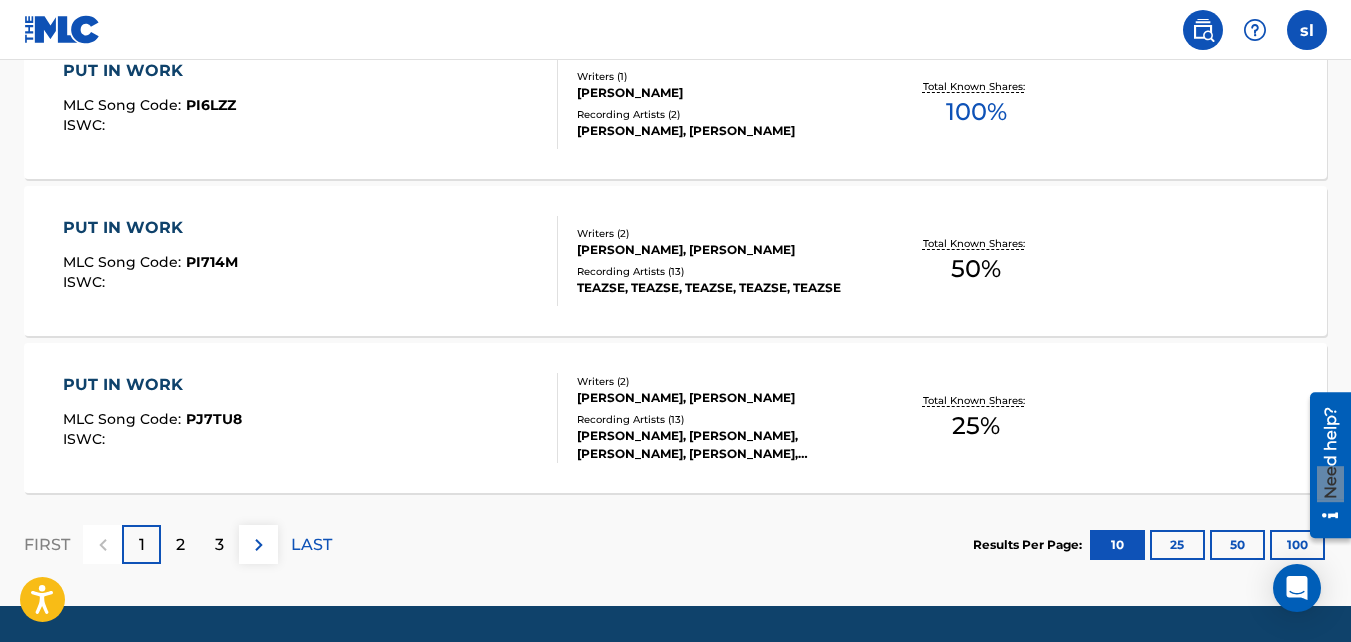 click on "2" at bounding box center [180, 545] 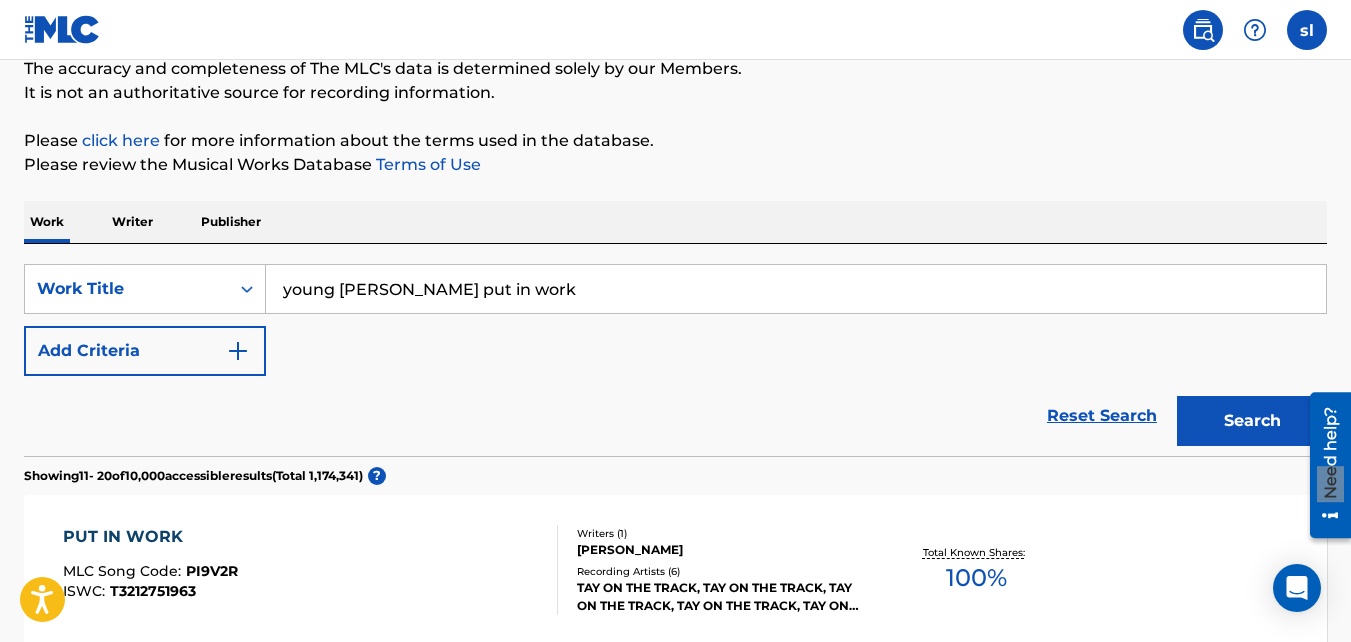 scroll, scrollTop: 169, scrollLeft: 0, axis: vertical 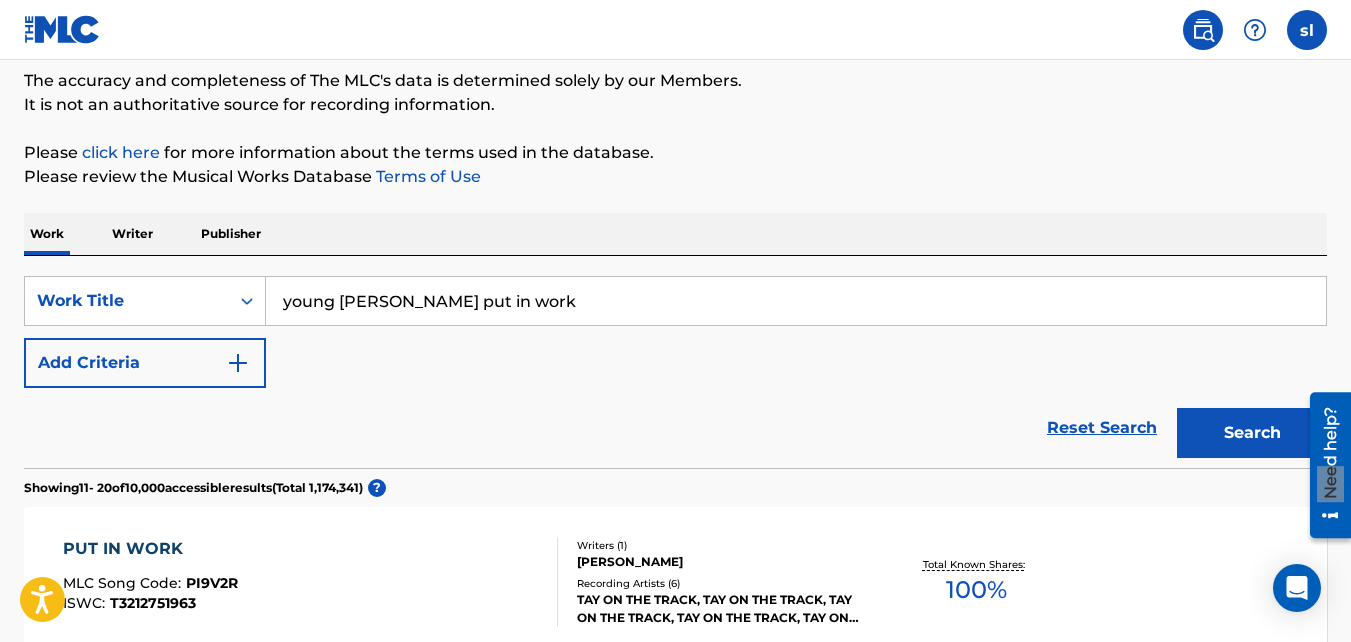 click on "young [PERSON_NAME] put in work" at bounding box center [796, 301] 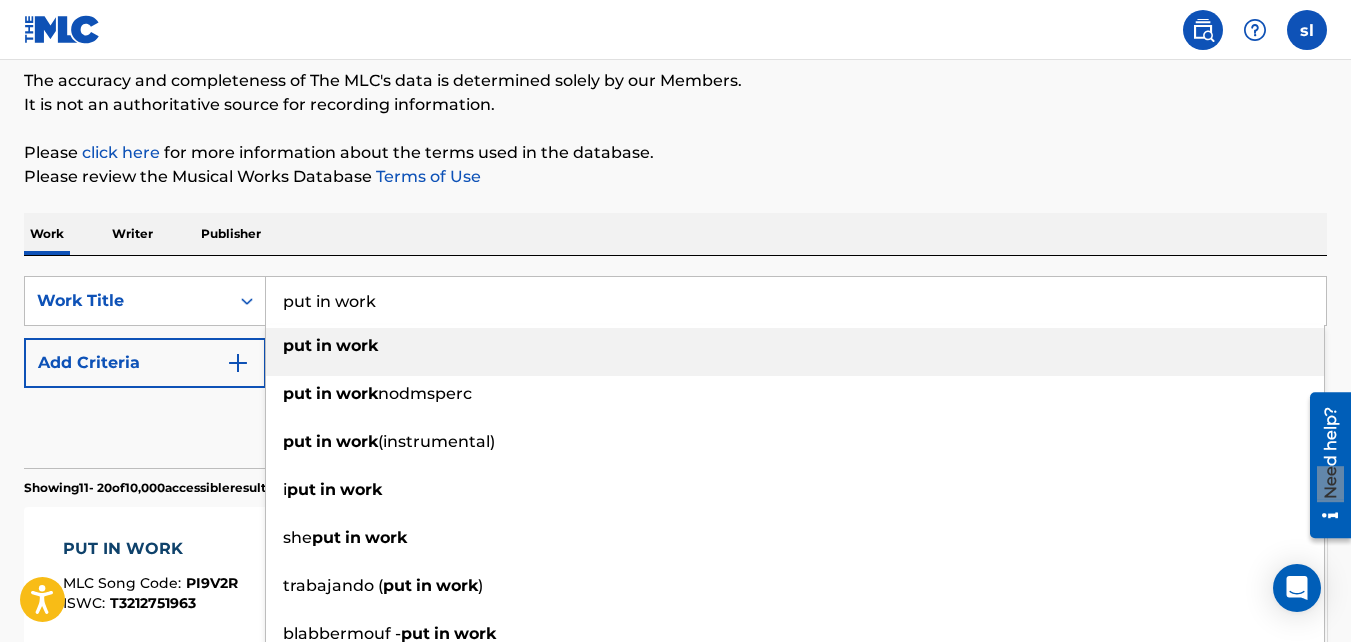 type on "put in work" 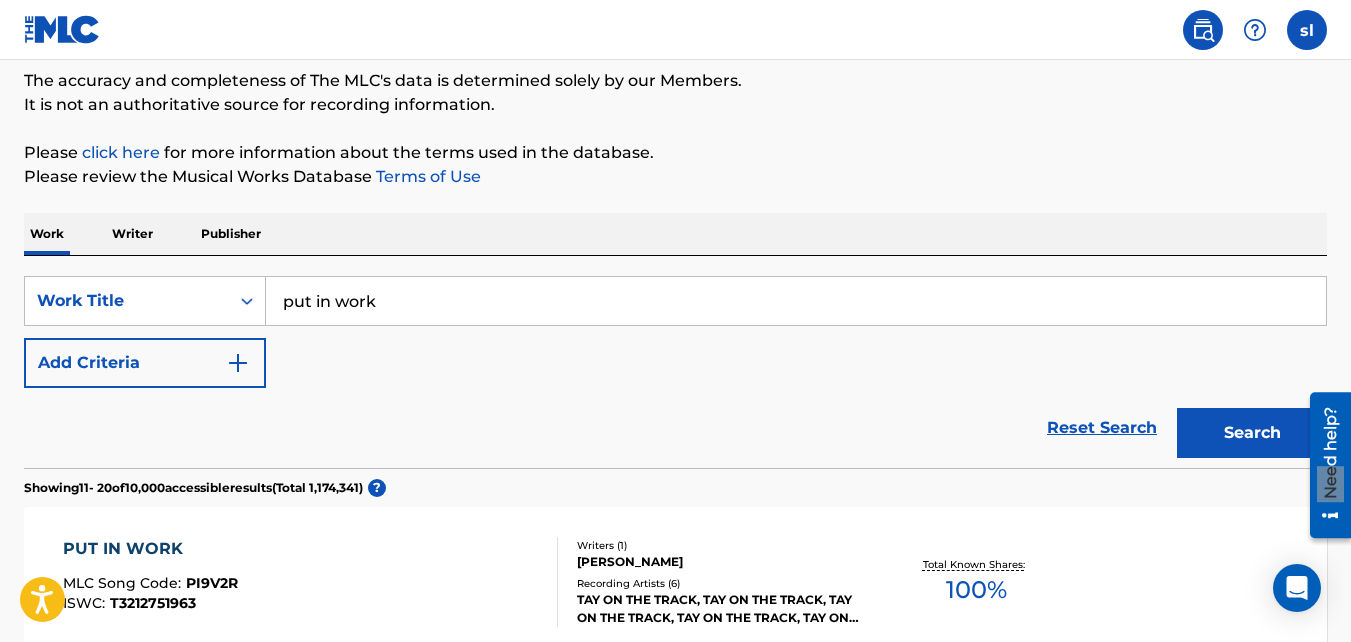click at bounding box center (238, 363) 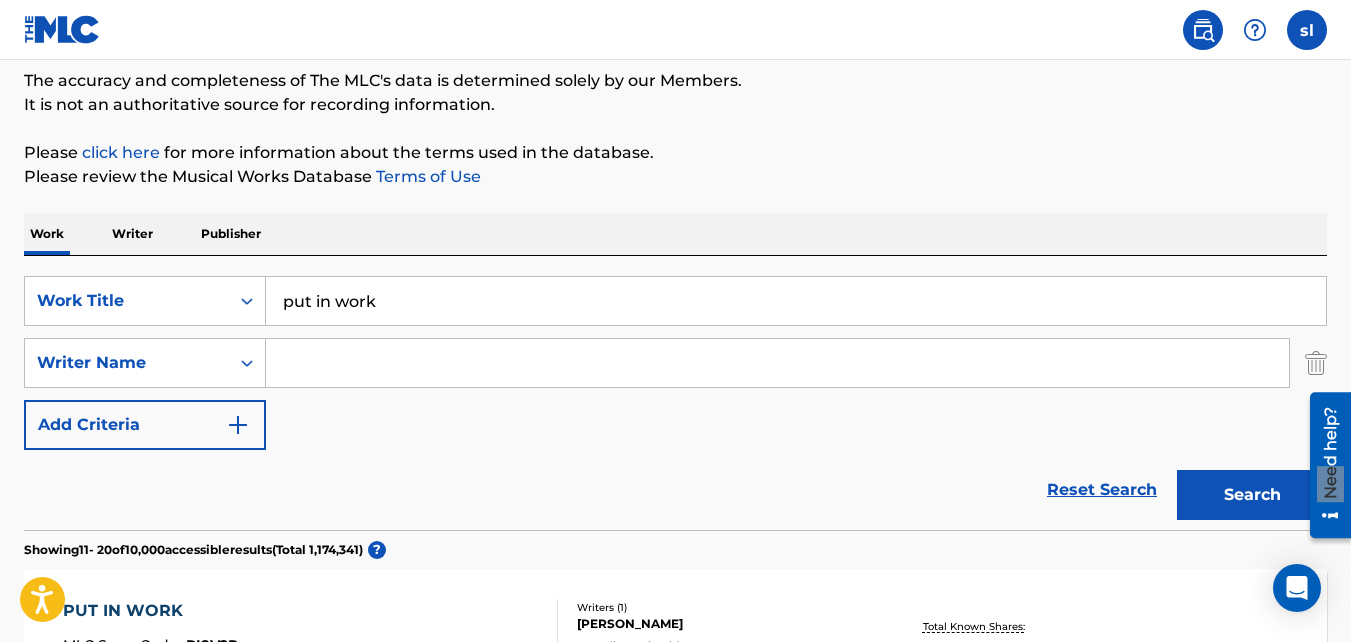 click at bounding box center (777, 363) 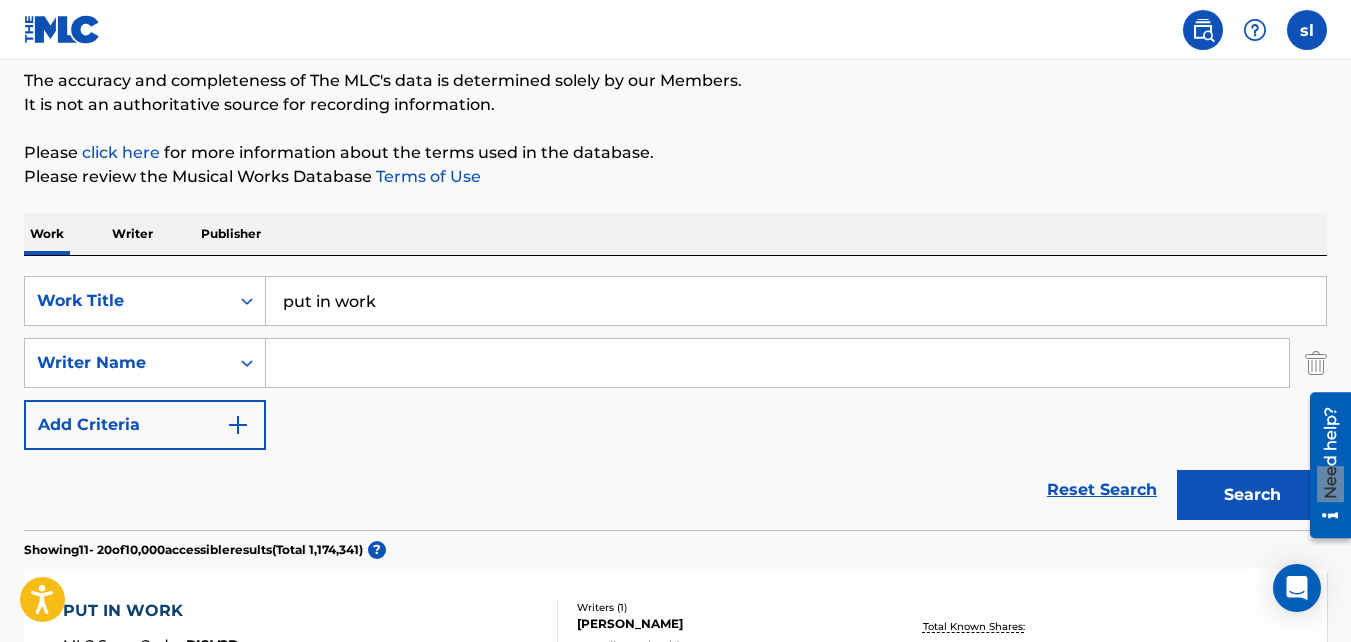 type on "[PERSON_NAME]" 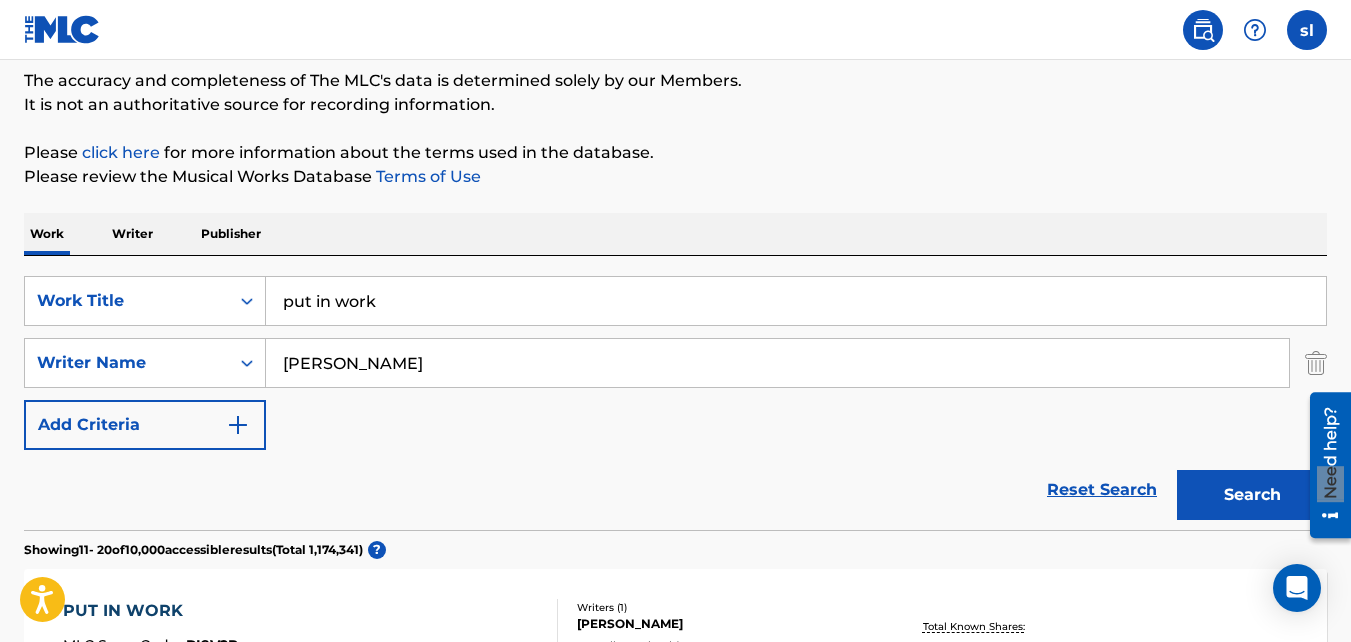 click on "Search" at bounding box center (1252, 495) 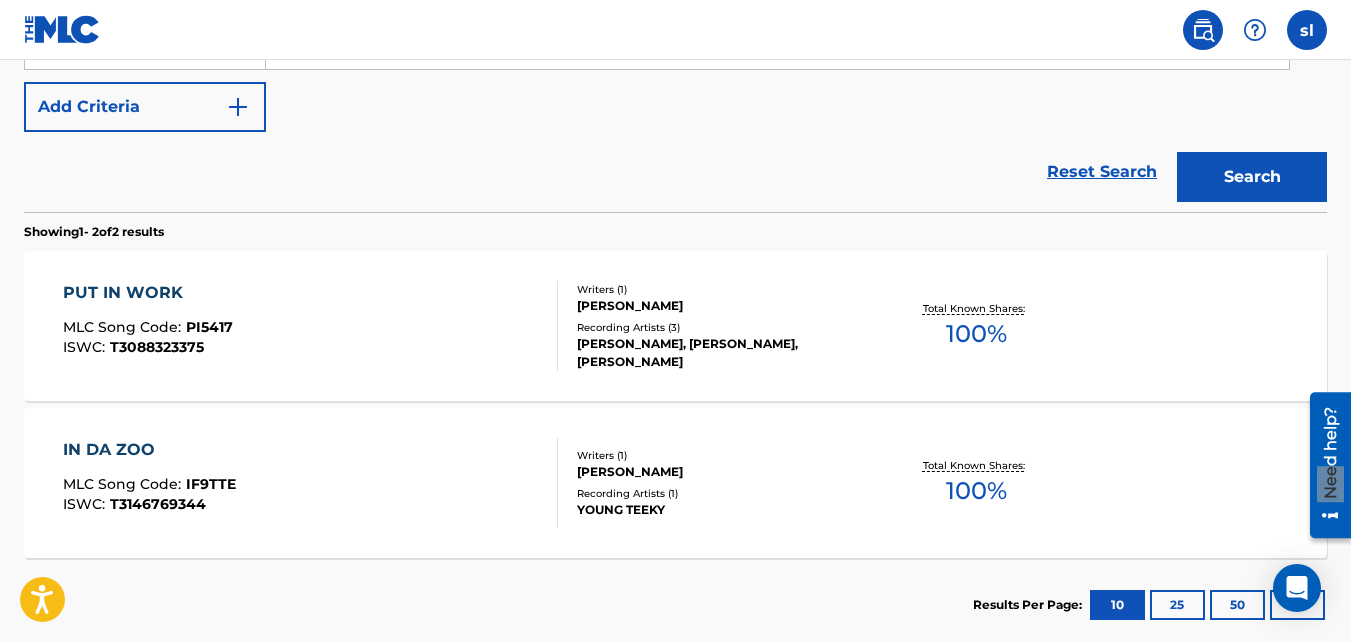 scroll, scrollTop: 488, scrollLeft: 0, axis: vertical 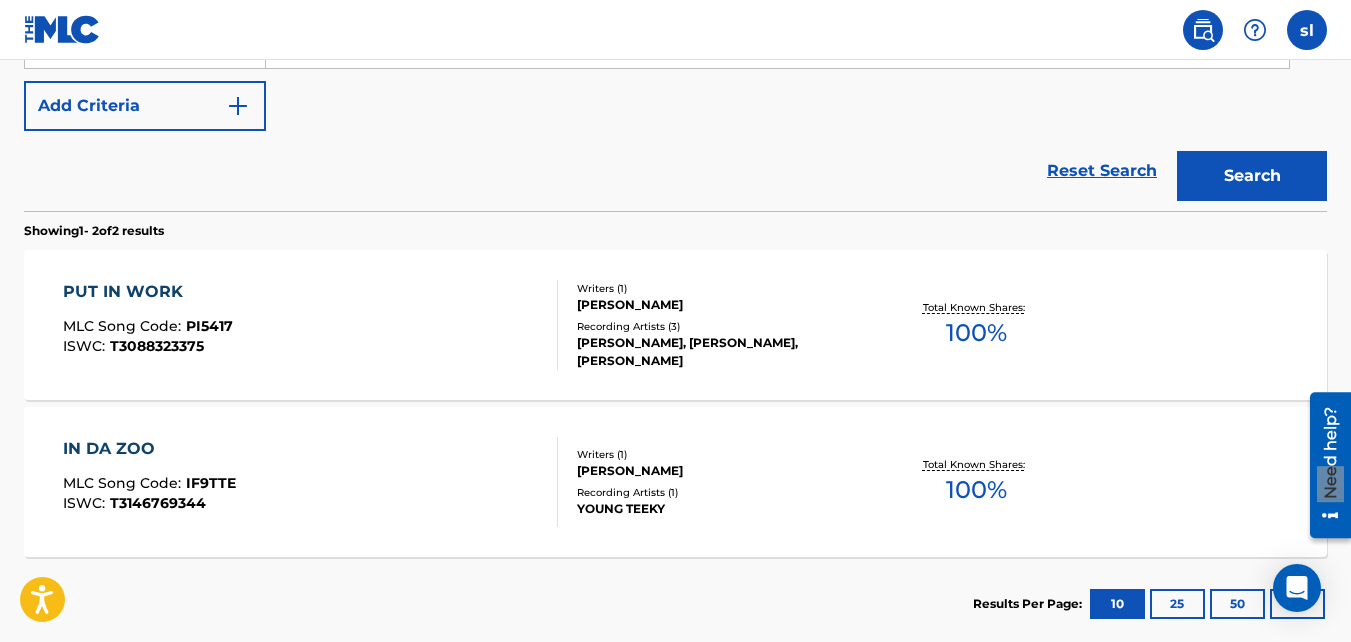 click on "PUT IN WORK" at bounding box center [148, 292] 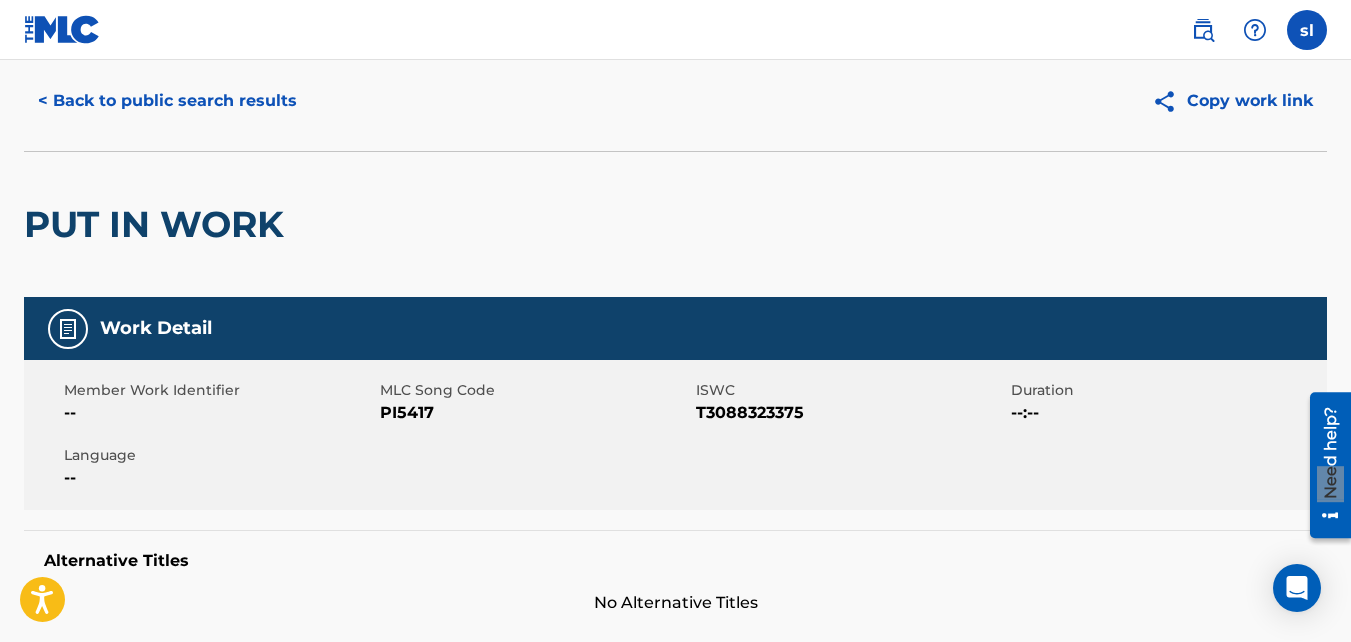 scroll, scrollTop: 0, scrollLeft: 0, axis: both 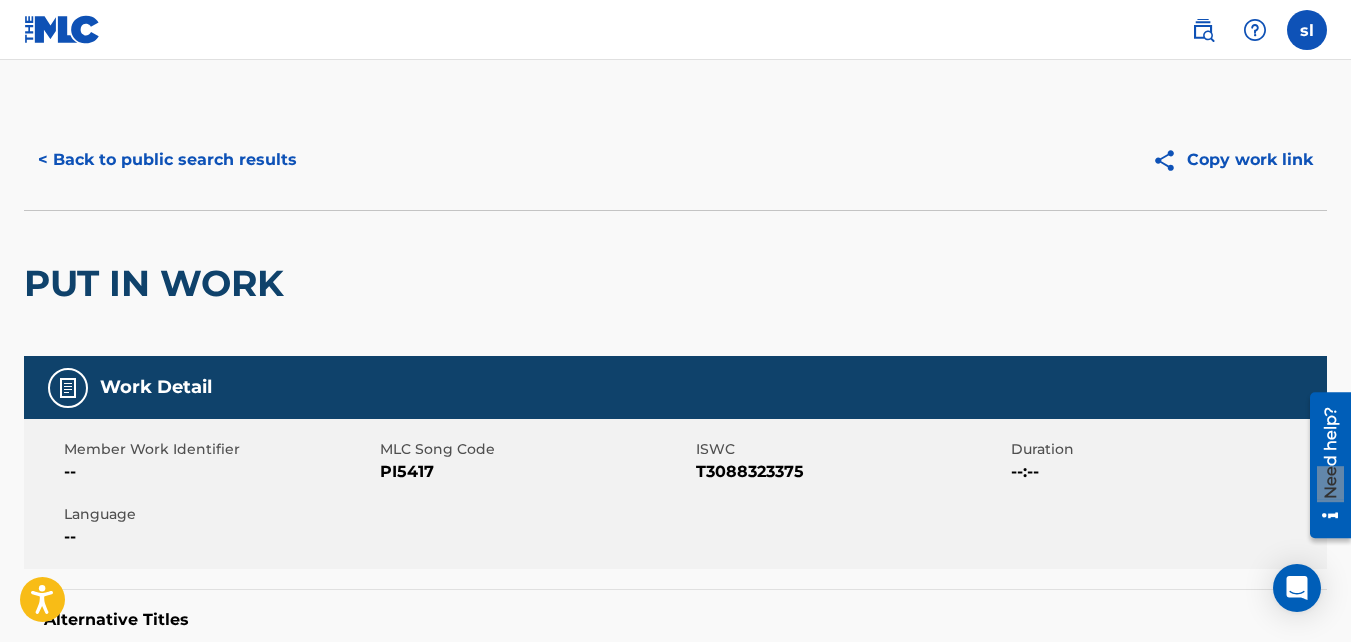 click on "Copy work link" at bounding box center [1232, 160] 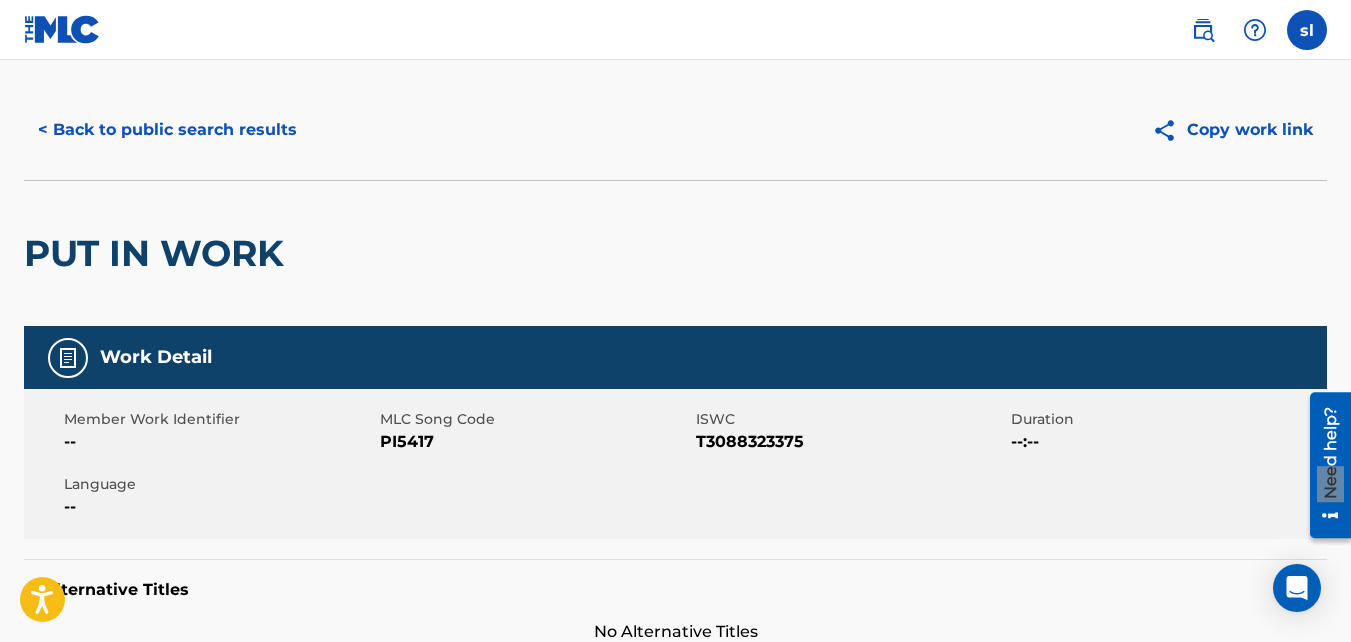 scroll, scrollTop: 23, scrollLeft: 0, axis: vertical 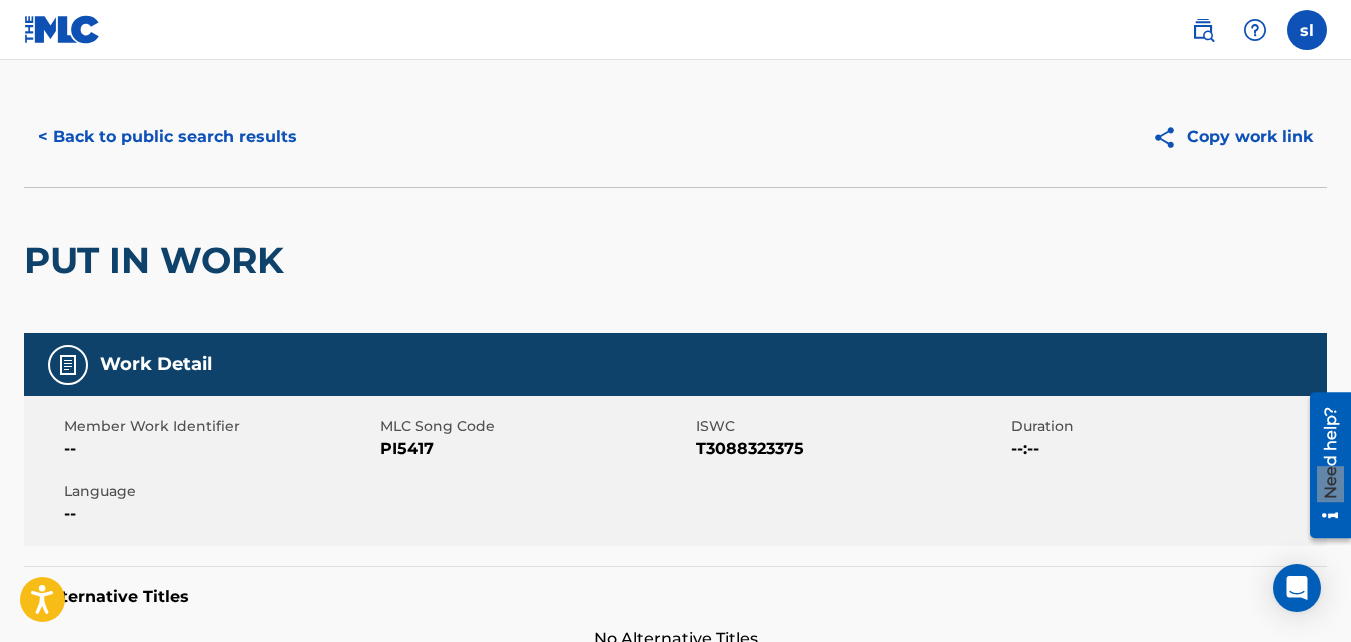 click on "Copy work link" at bounding box center (1232, 137) 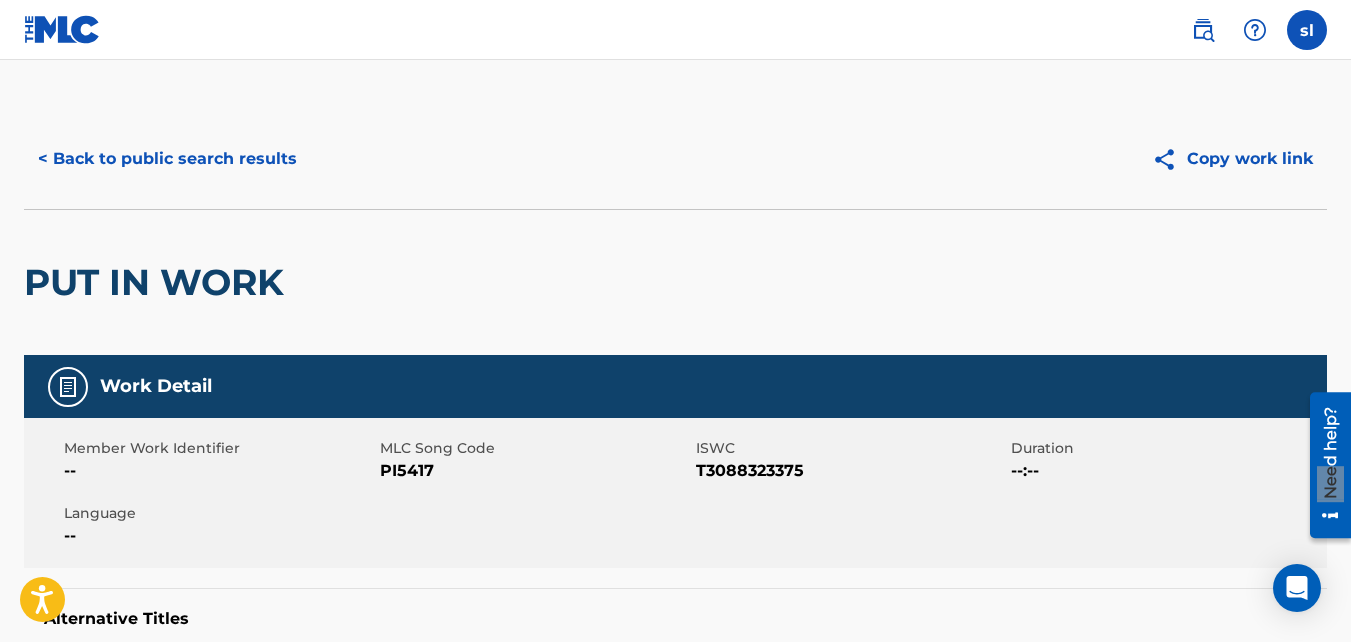 scroll, scrollTop: 0, scrollLeft: 0, axis: both 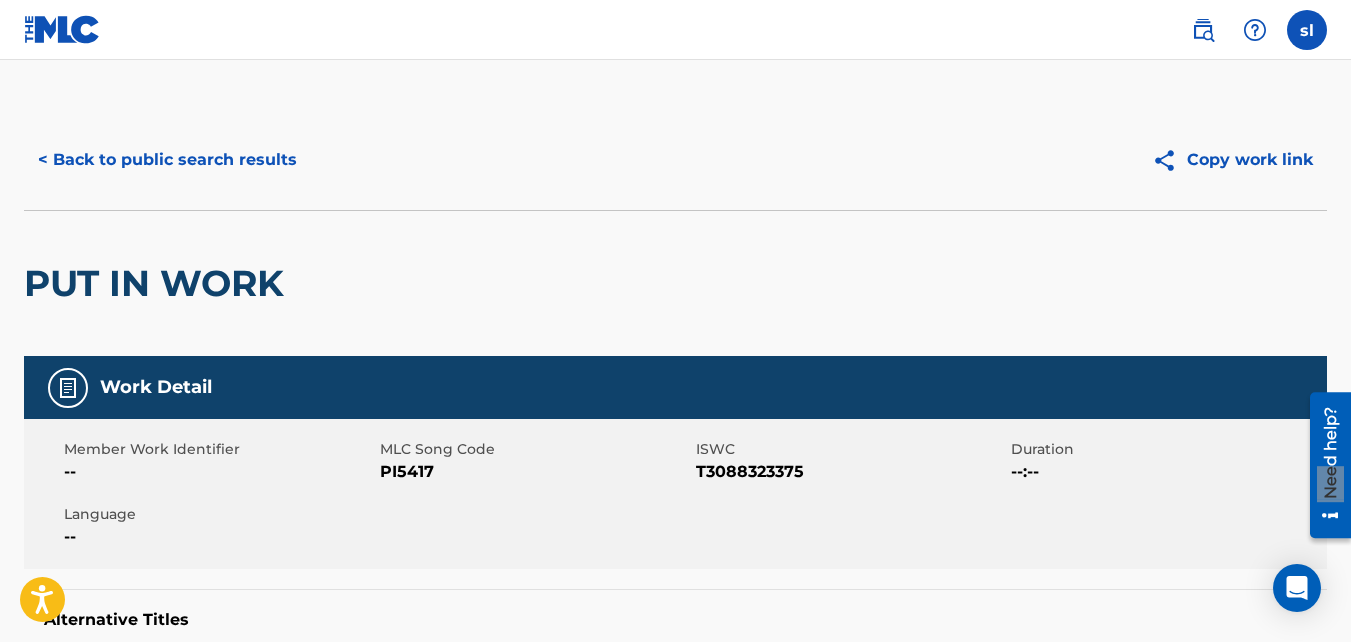 click on "Copy work link" at bounding box center (1232, 160) 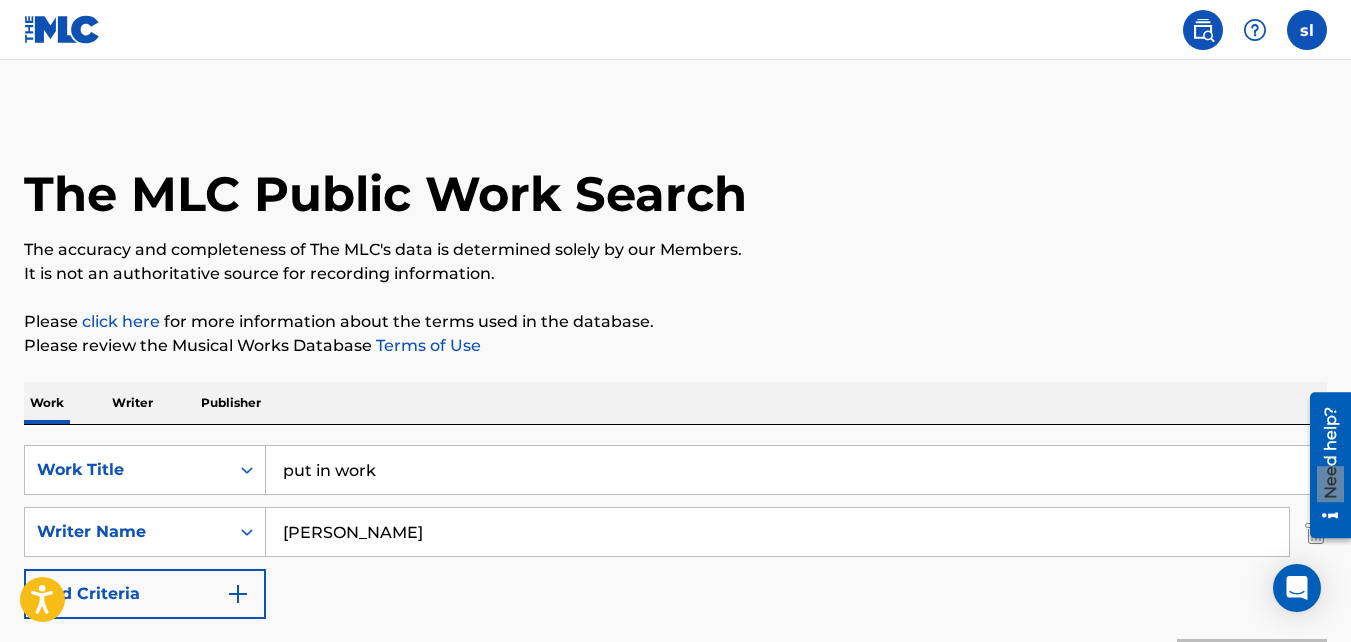 scroll, scrollTop: 602, scrollLeft: 0, axis: vertical 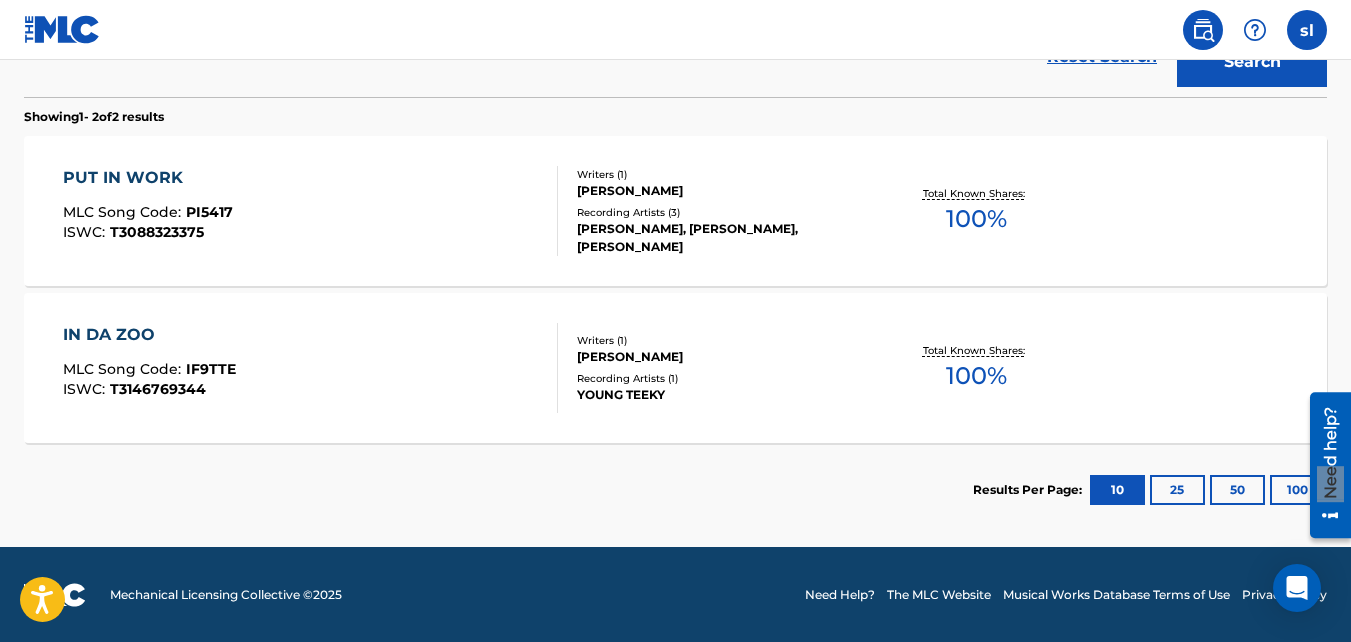 click on "IN DA ZOO" at bounding box center [149, 335] 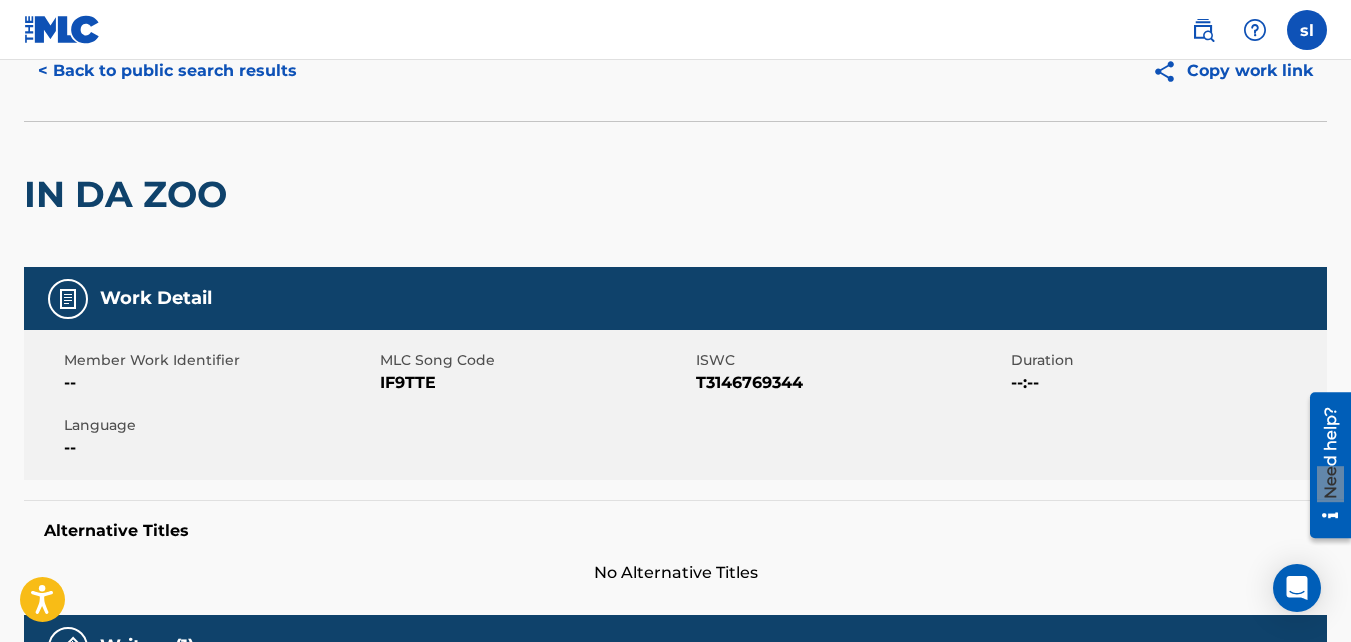 scroll, scrollTop: 0, scrollLeft: 0, axis: both 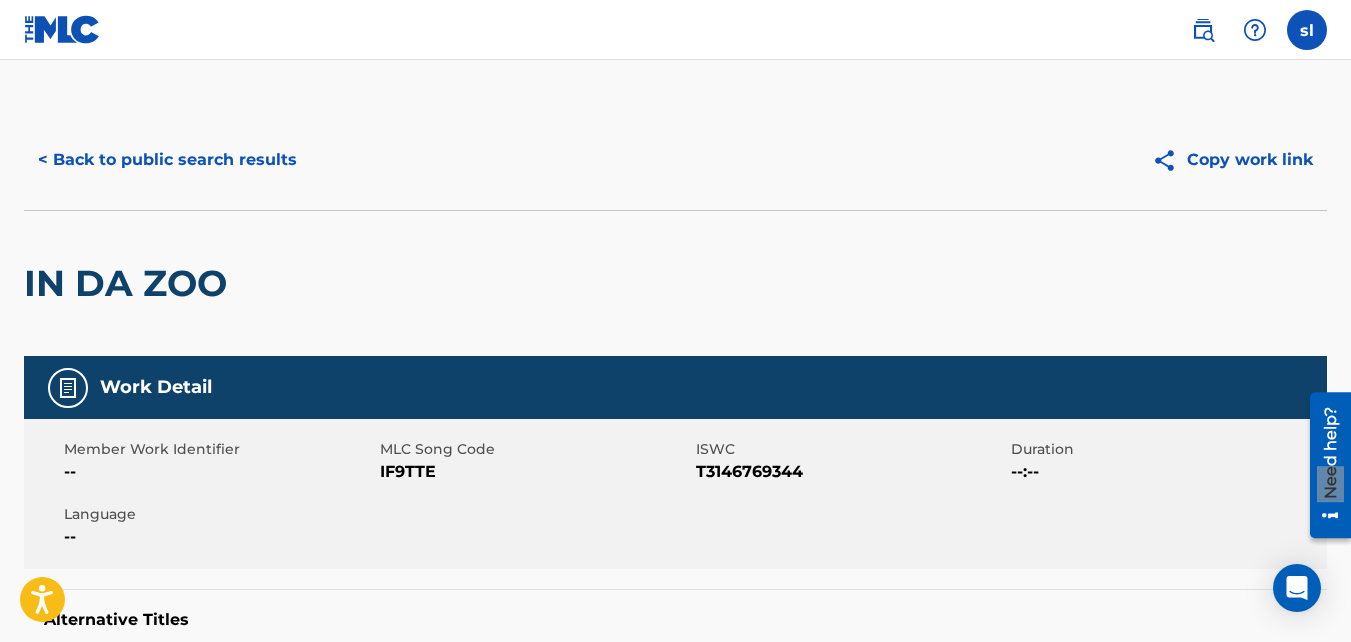 click on "Copy work link" at bounding box center (1232, 160) 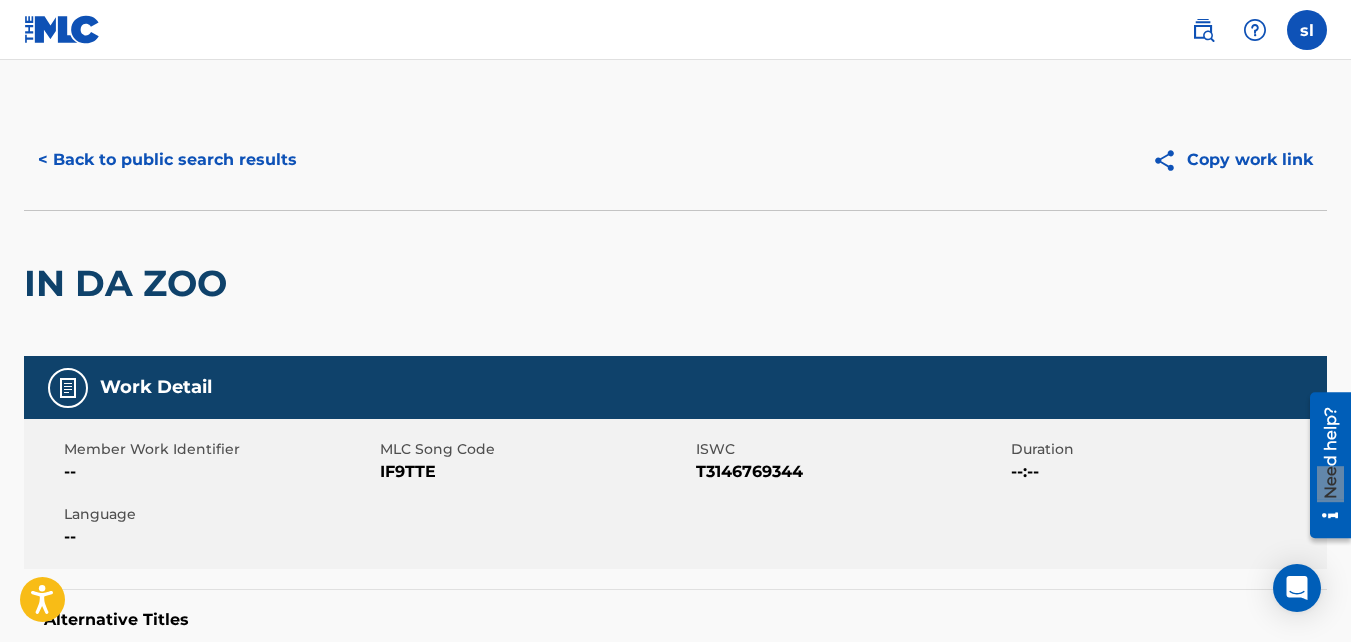 click on "< Back to public search results" at bounding box center (167, 160) 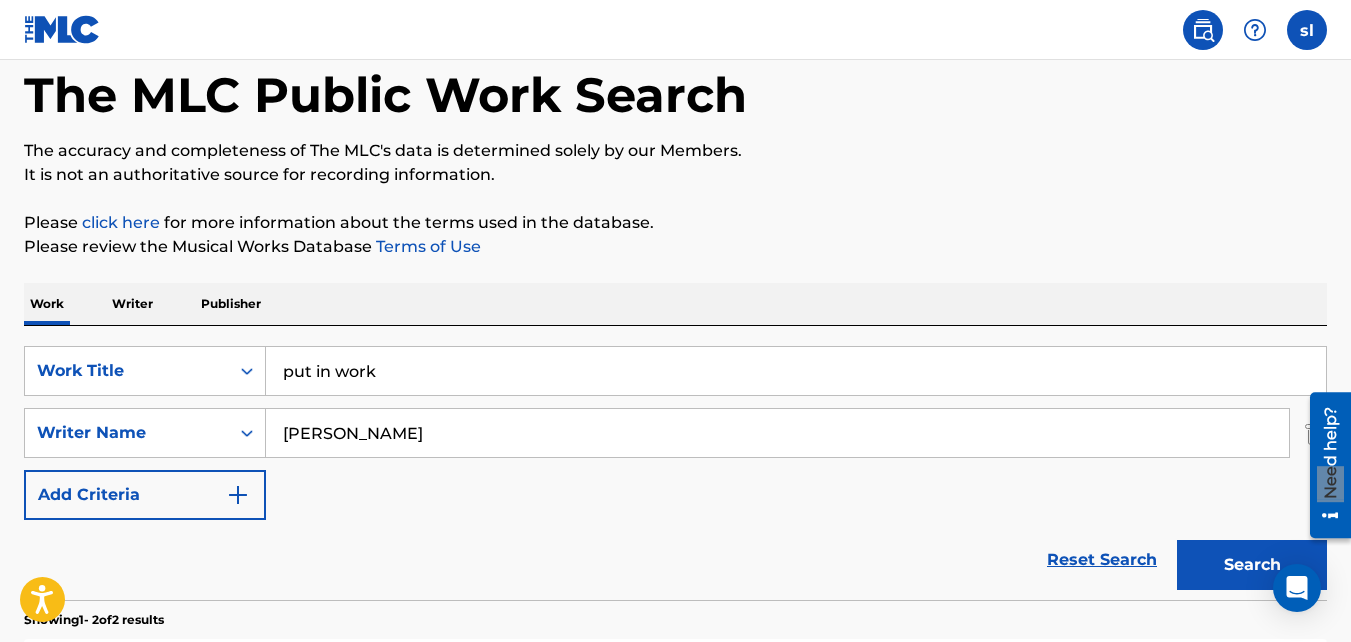 scroll, scrollTop: 0, scrollLeft: 0, axis: both 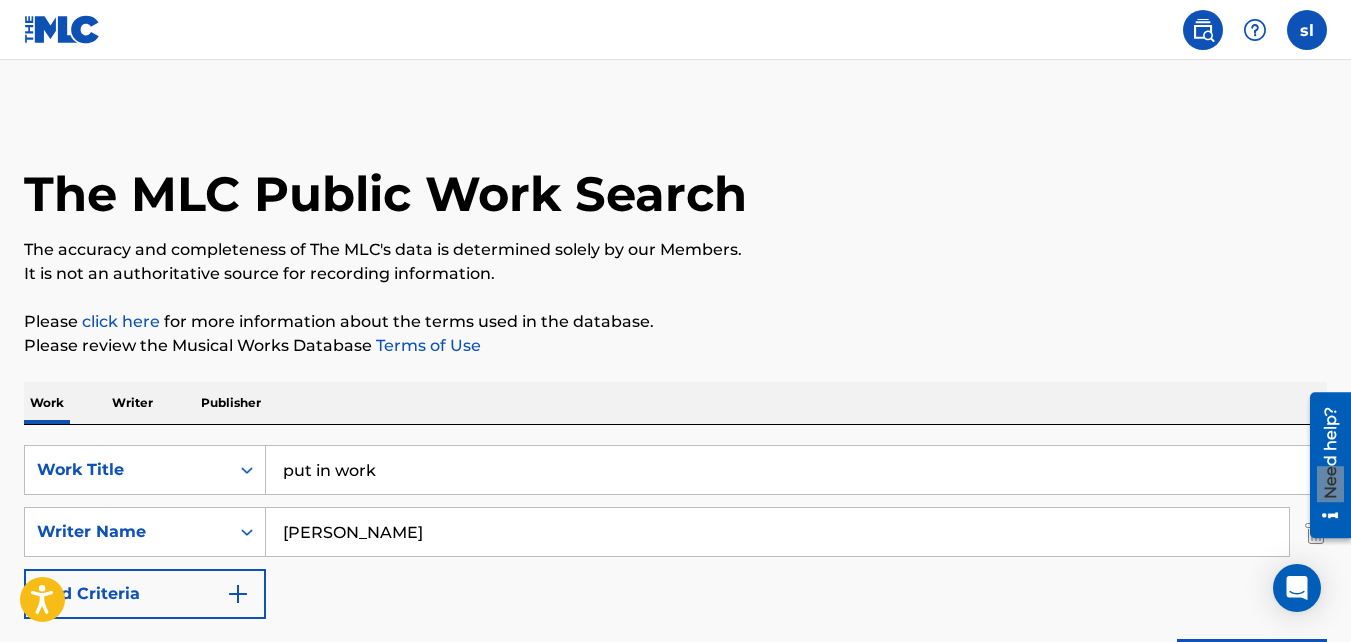 click on "Publisher" at bounding box center (231, 403) 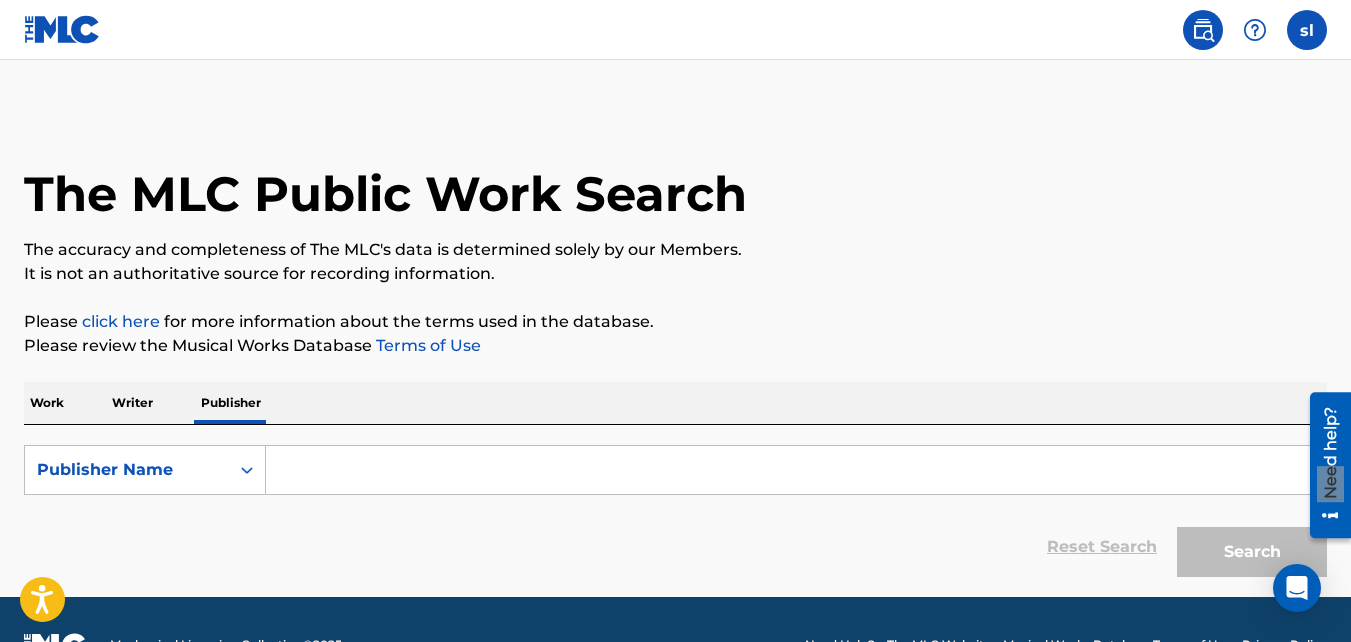 click at bounding box center (796, 470) 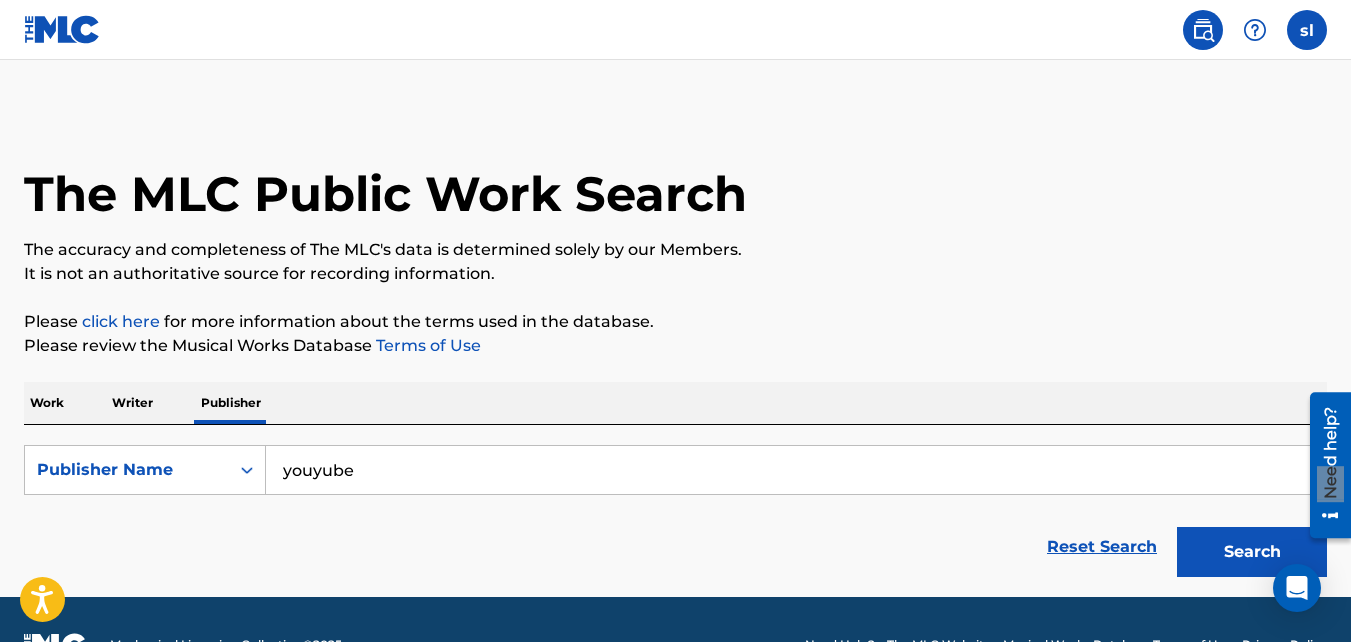 click on "Search" at bounding box center [1252, 552] 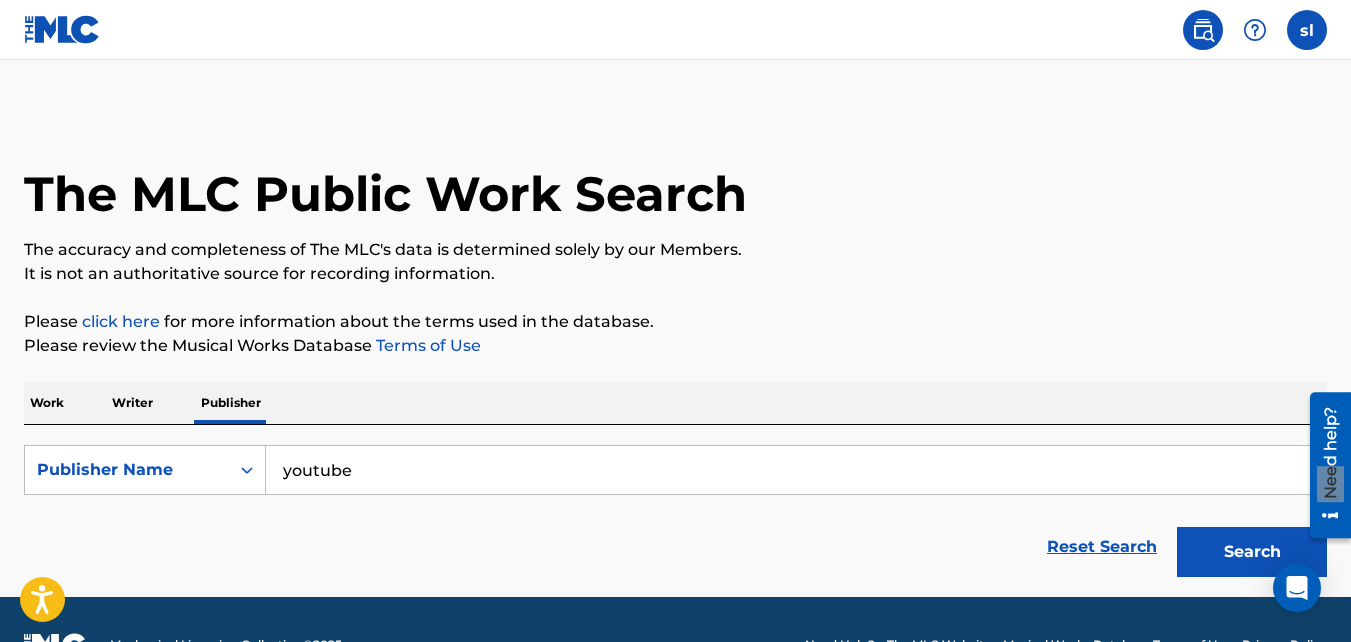 click on "Search" at bounding box center (1252, 552) 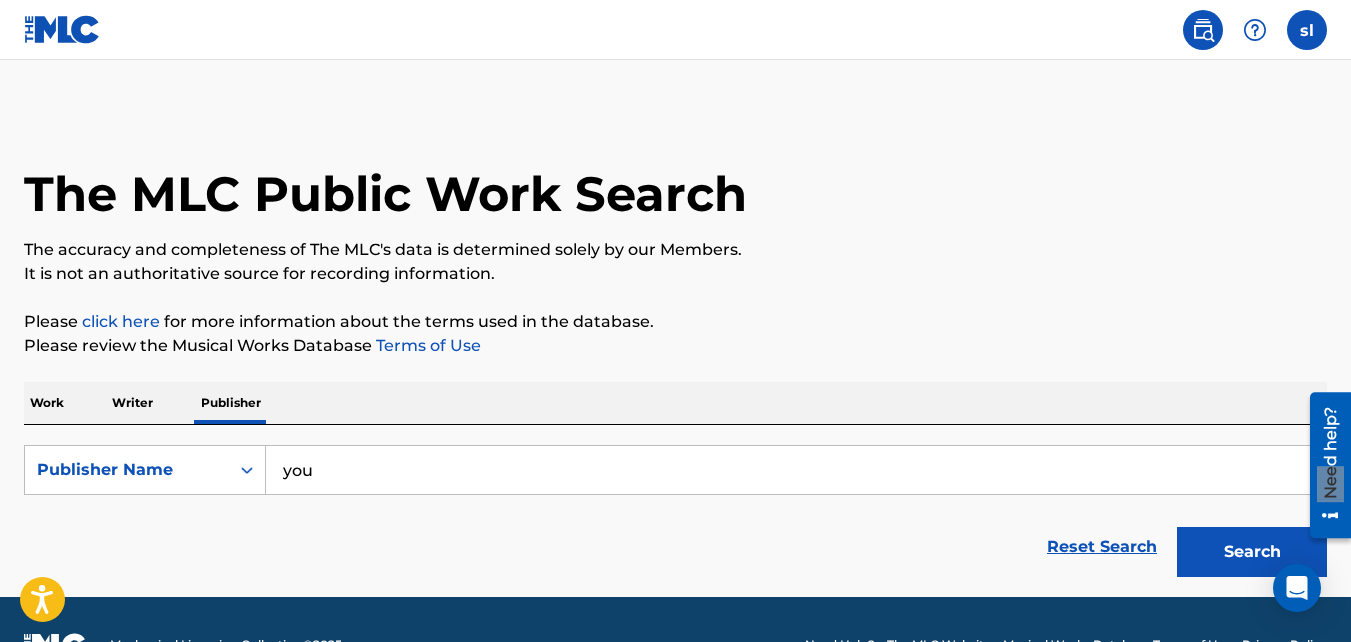 click on "you" at bounding box center [796, 470] 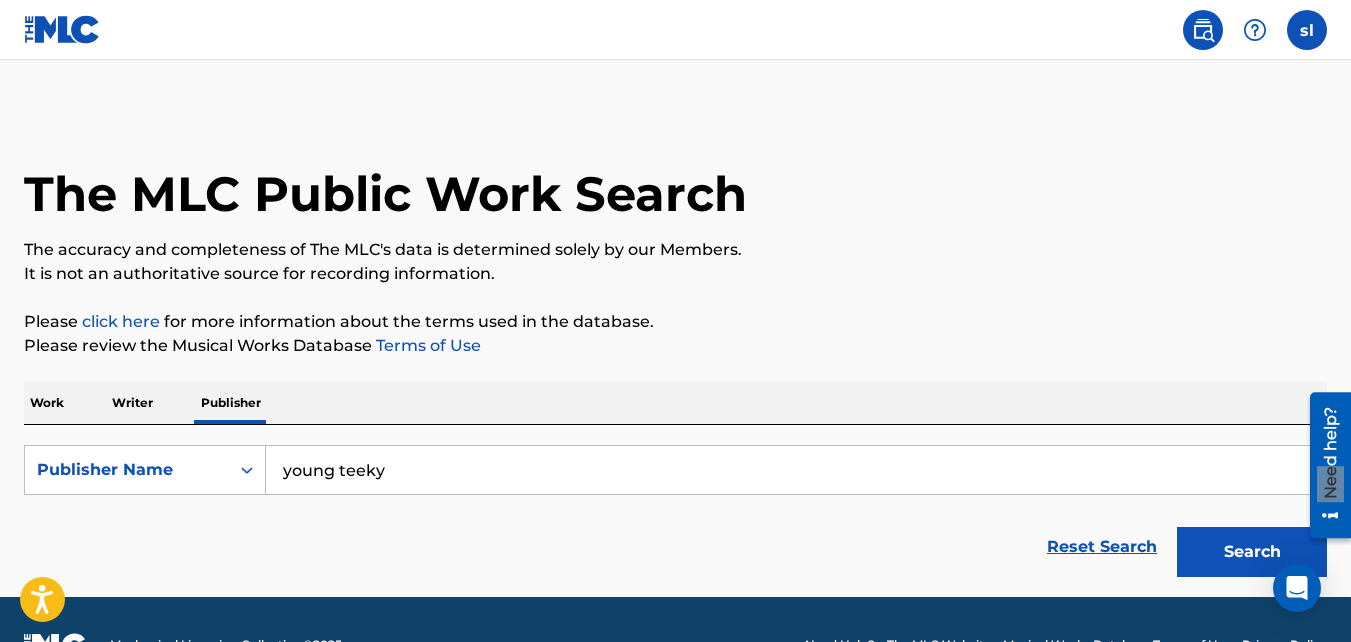 type on "young teeky" 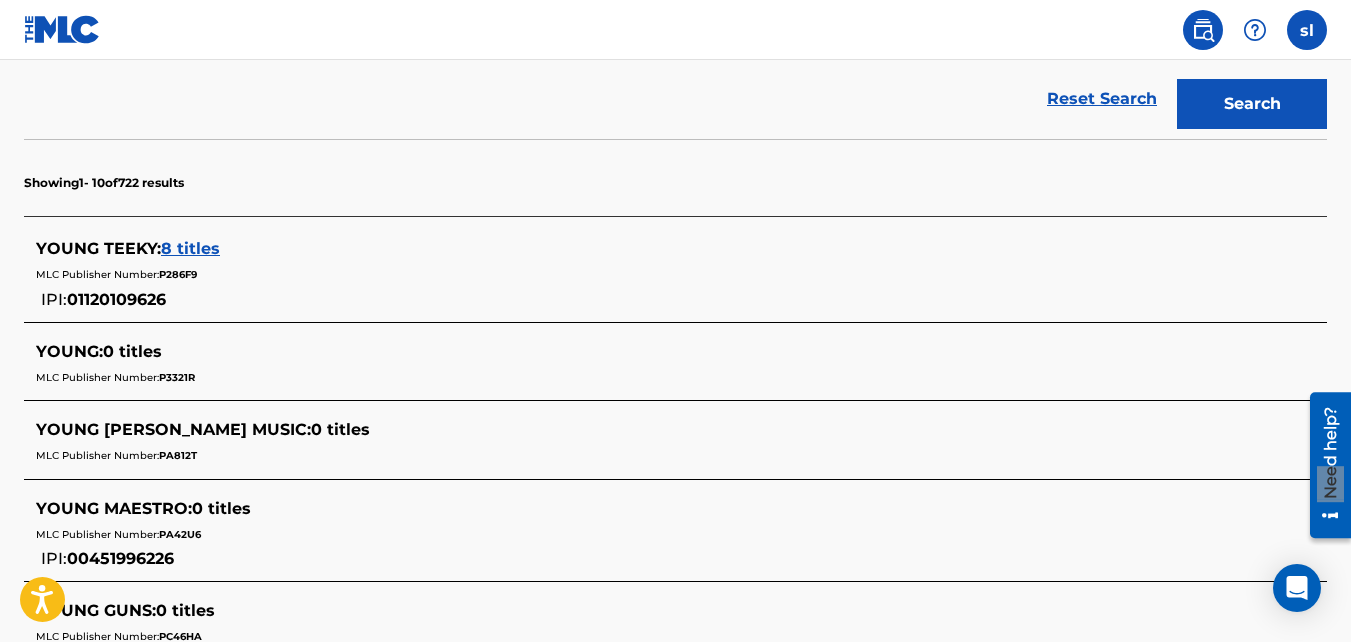 scroll, scrollTop: 447, scrollLeft: 0, axis: vertical 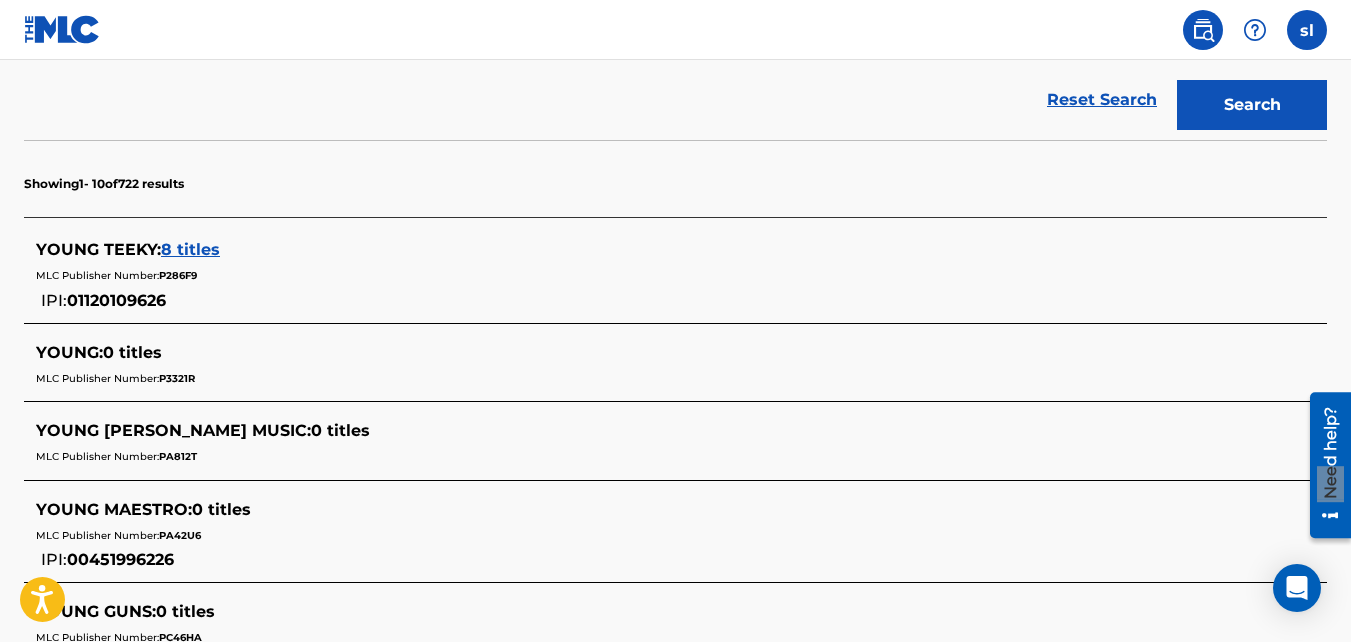 click on "8 titles" at bounding box center [190, 249] 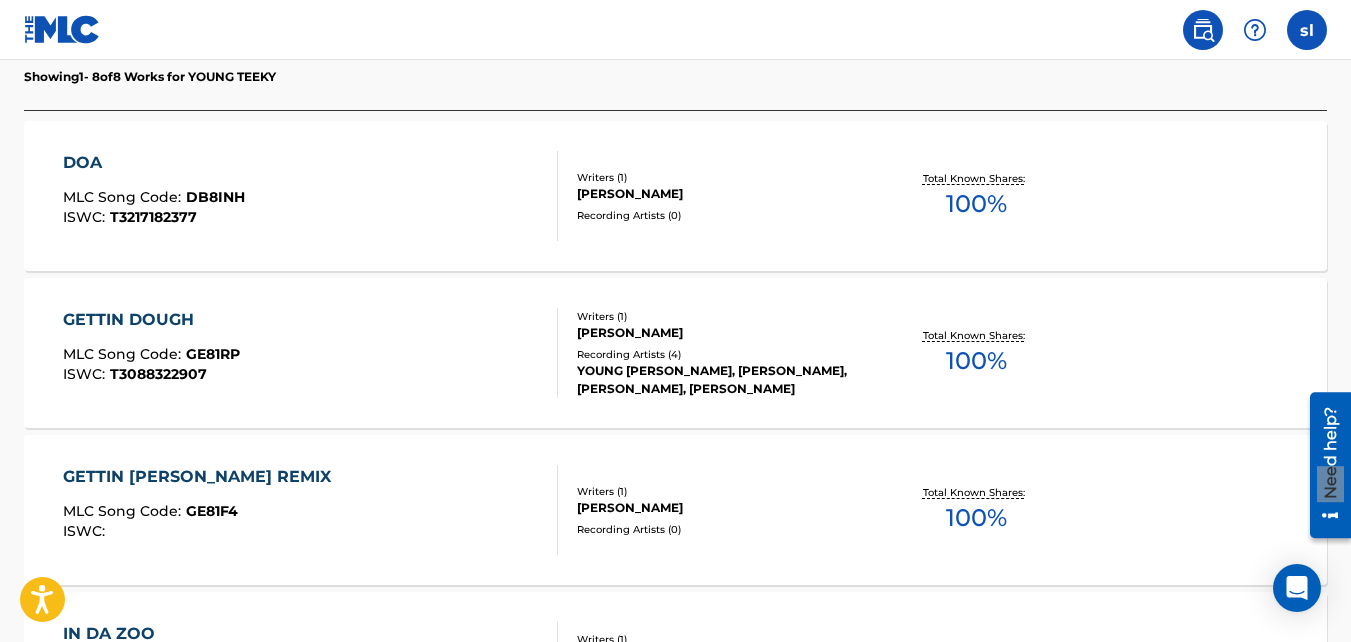 scroll, scrollTop: 607, scrollLeft: 0, axis: vertical 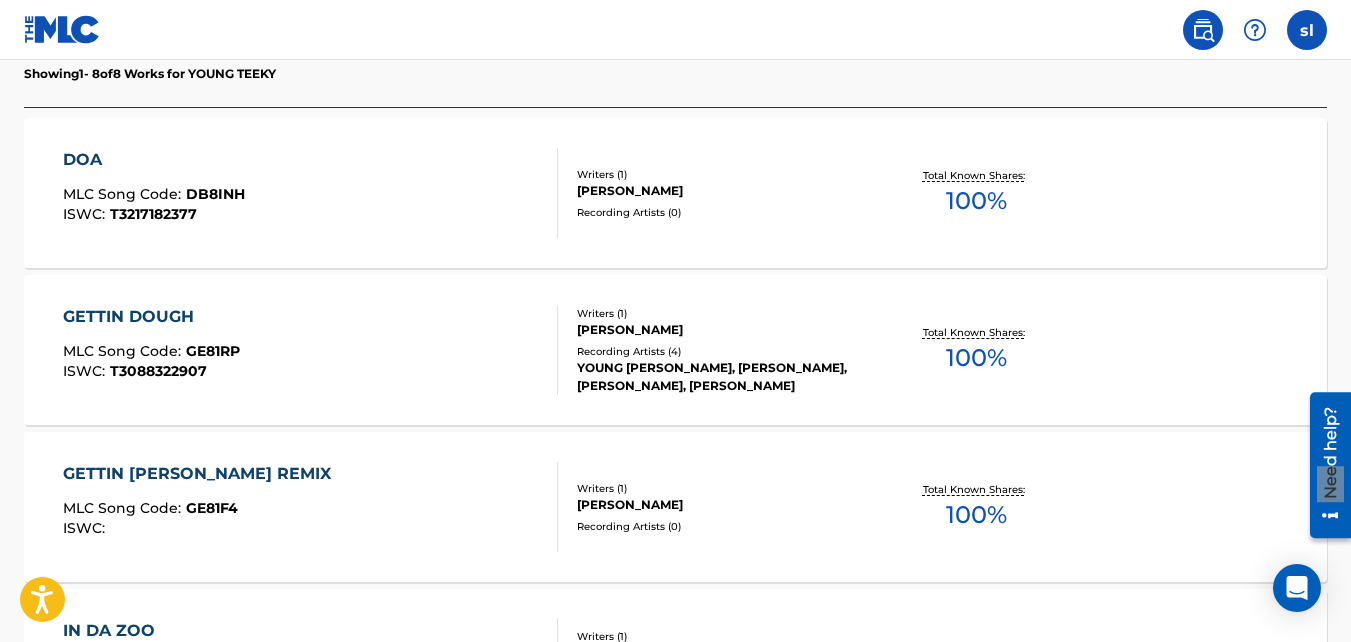 click on "DOA" at bounding box center (154, 160) 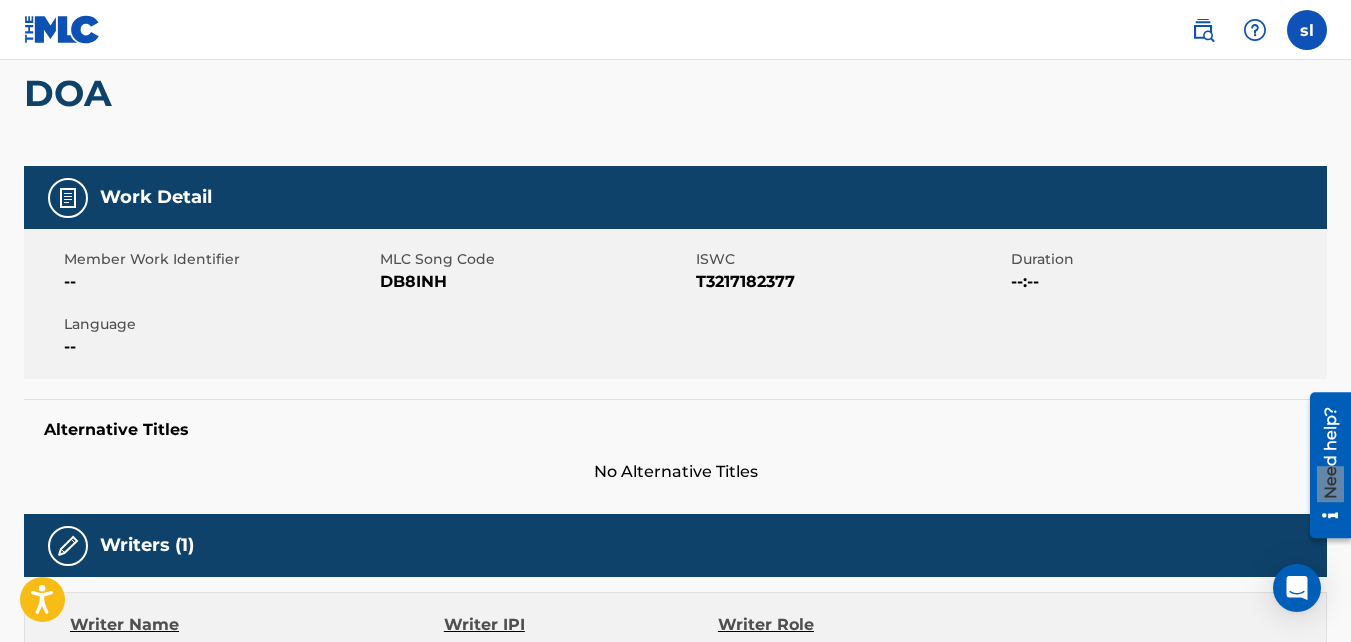 scroll, scrollTop: 0, scrollLeft: 0, axis: both 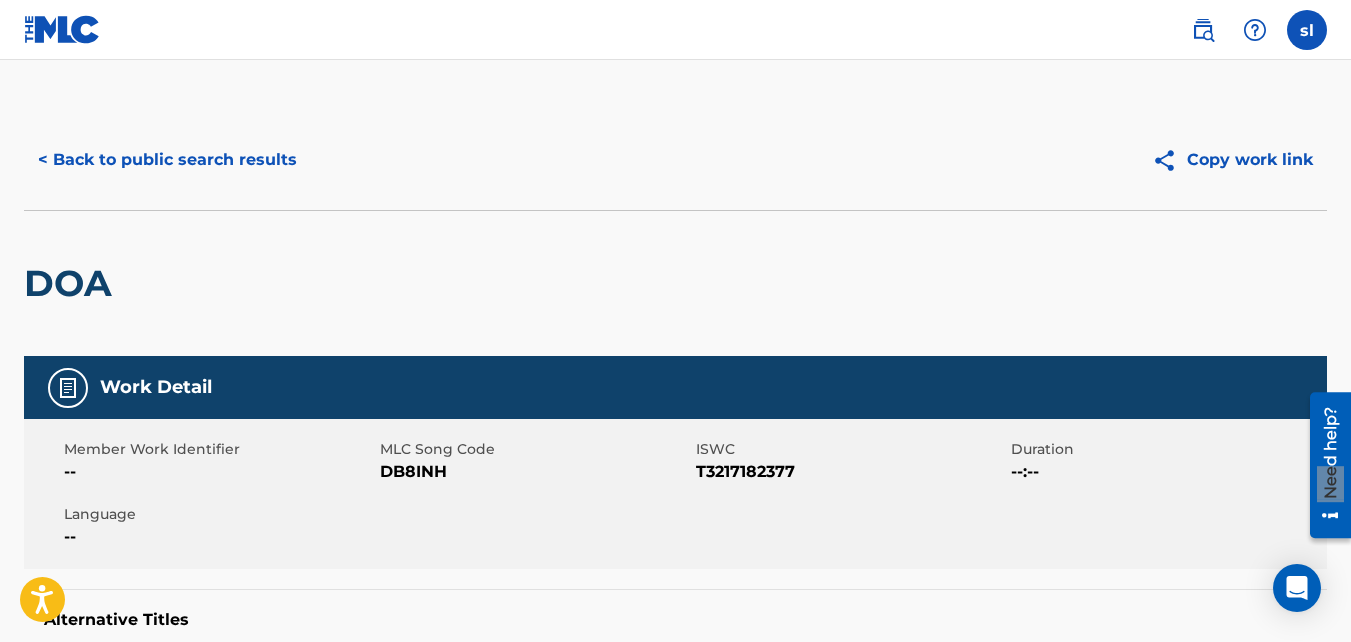 click on "Copy work link" at bounding box center (1232, 160) 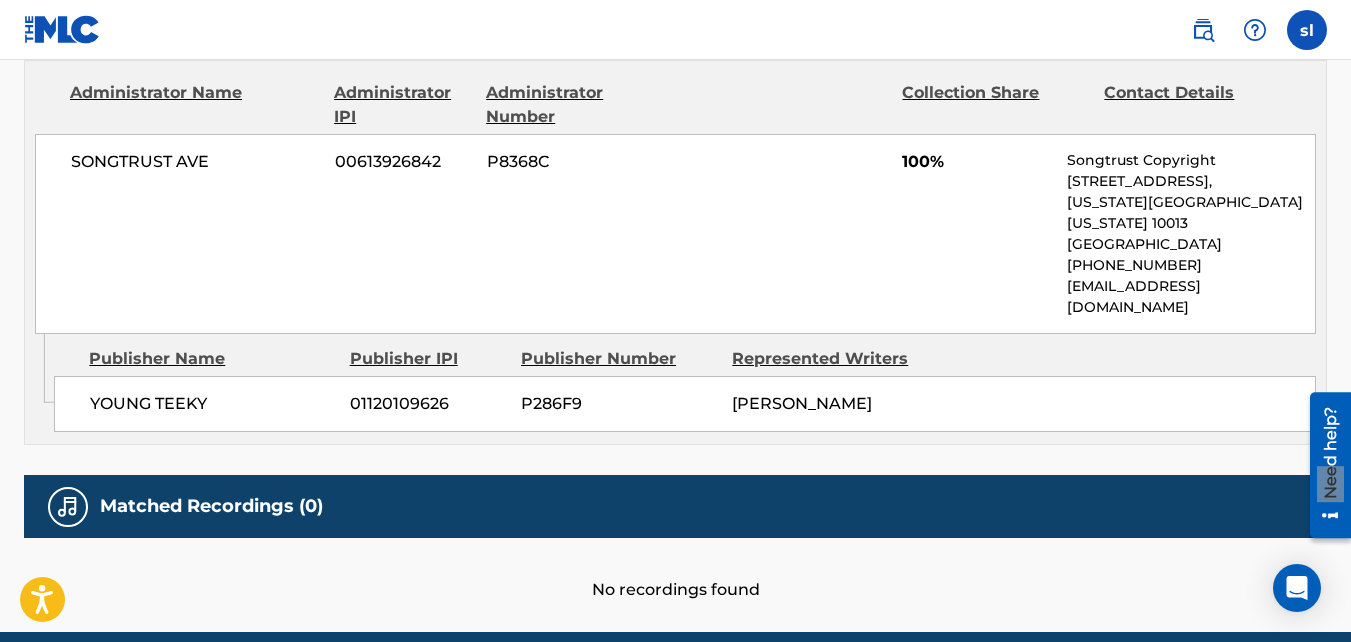 scroll, scrollTop: 995, scrollLeft: 0, axis: vertical 